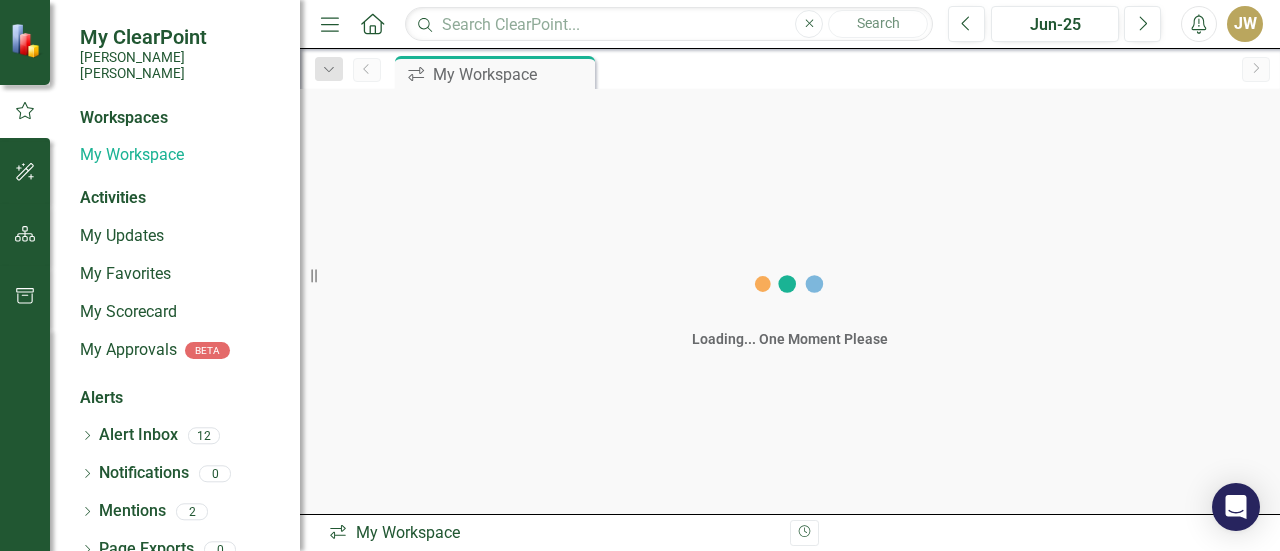 scroll, scrollTop: 0, scrollLeft: 0, axis: both 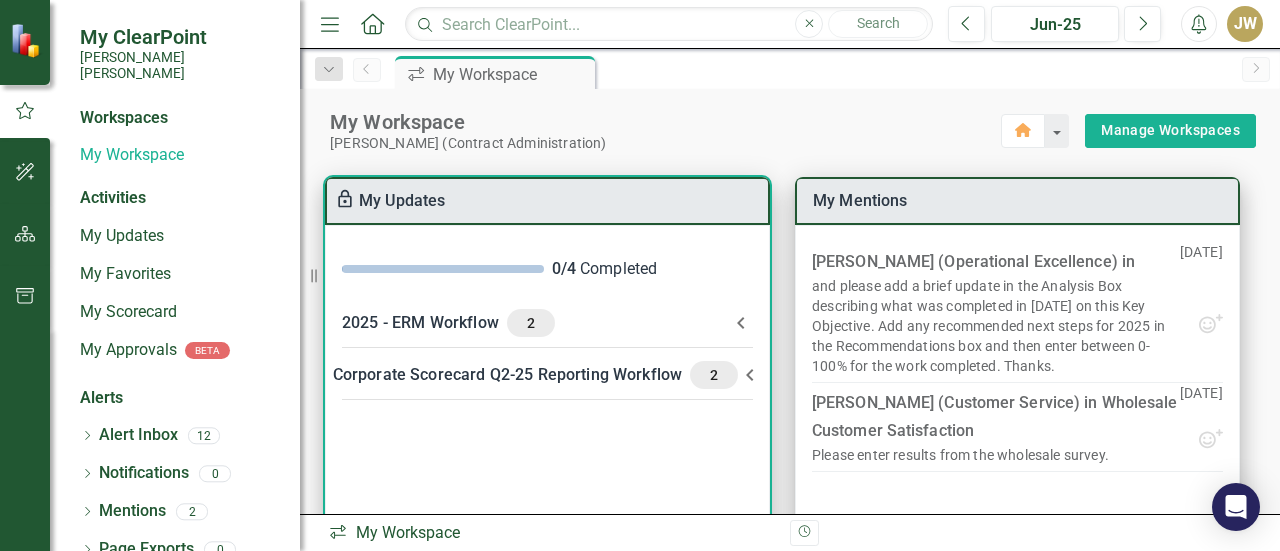 click 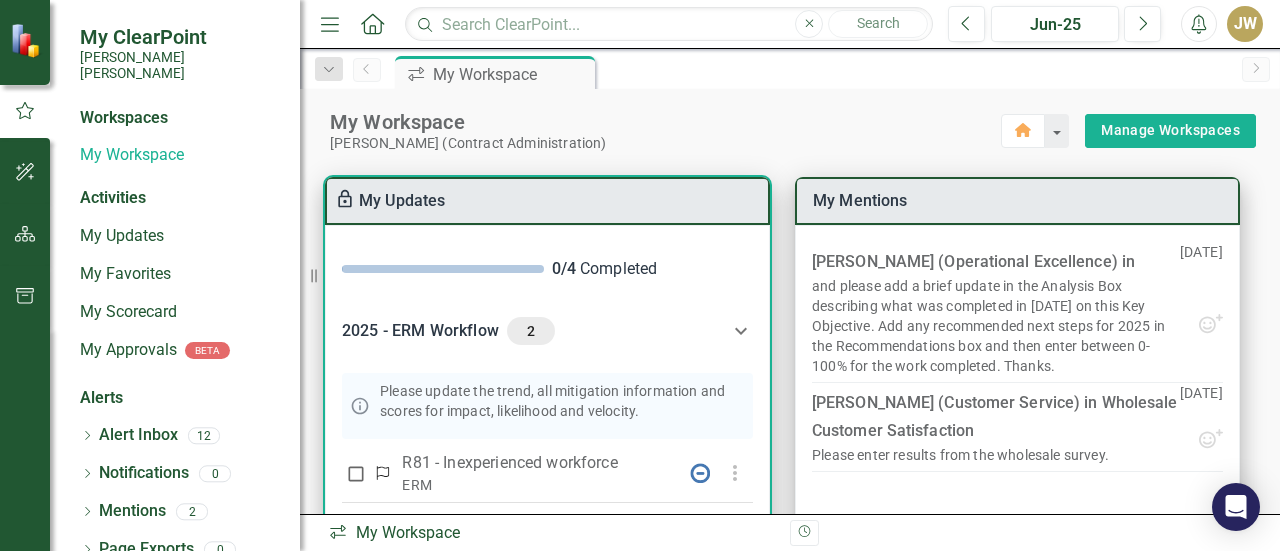 scroll, scrollTop: 87, scrollLeft: 0, axis: vertical 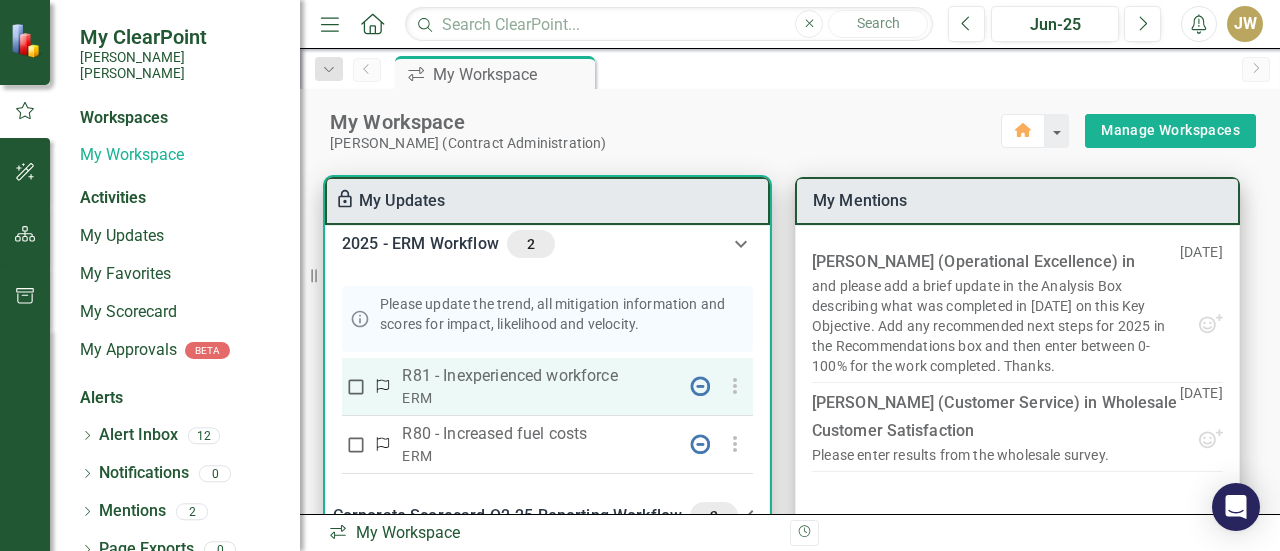 click at bounding box center [356, 387] 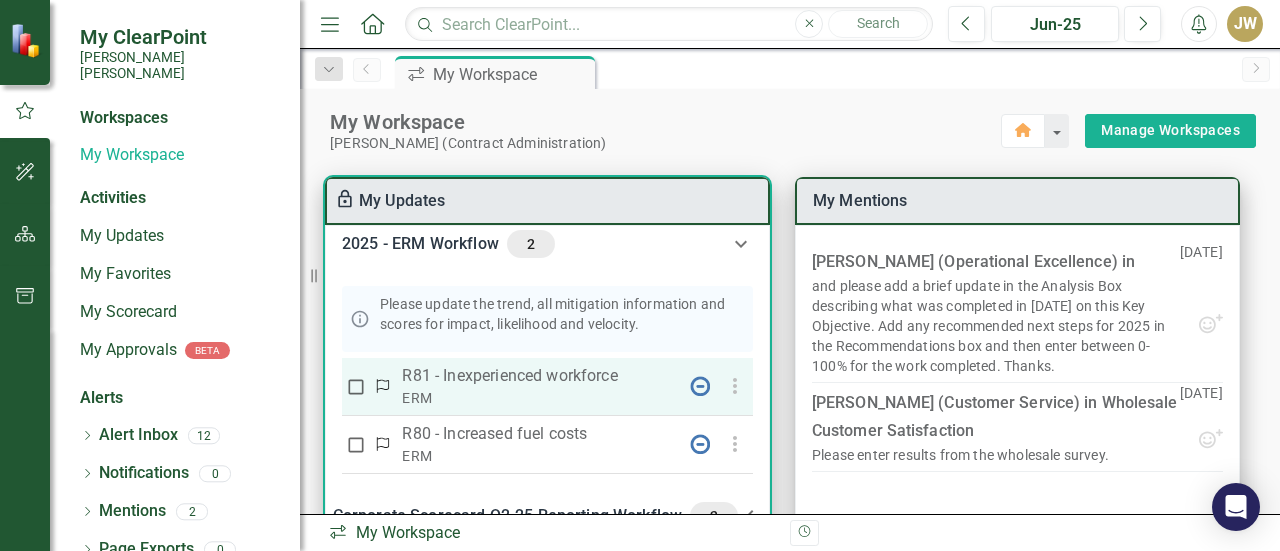 checkbox on "true" 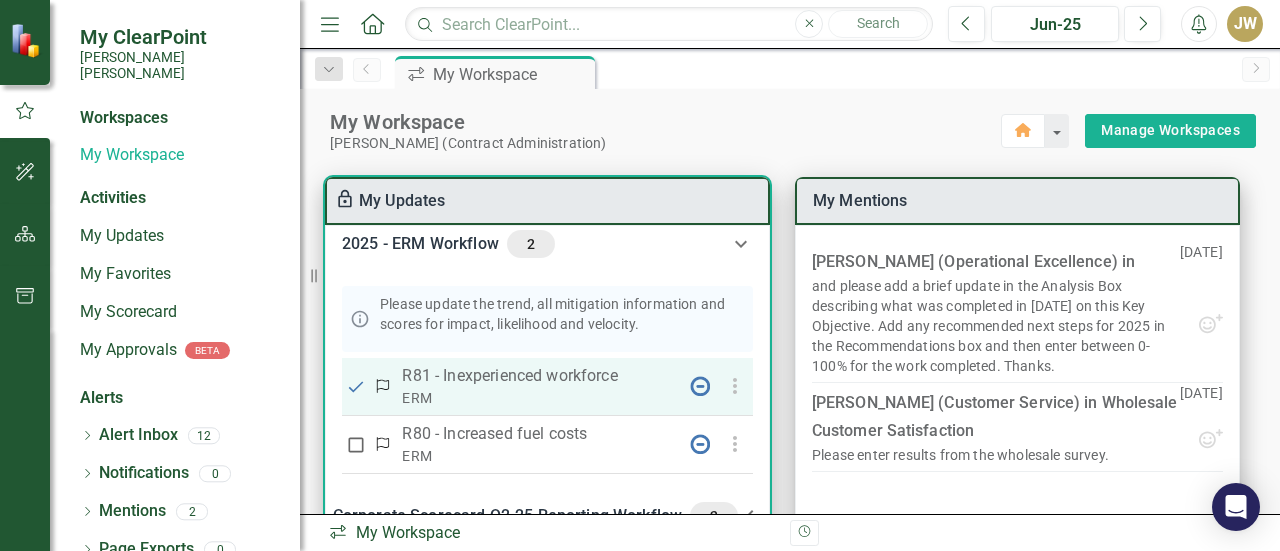 scroll, scrollTop: 100, scrollLeft: 0, axis: vertical 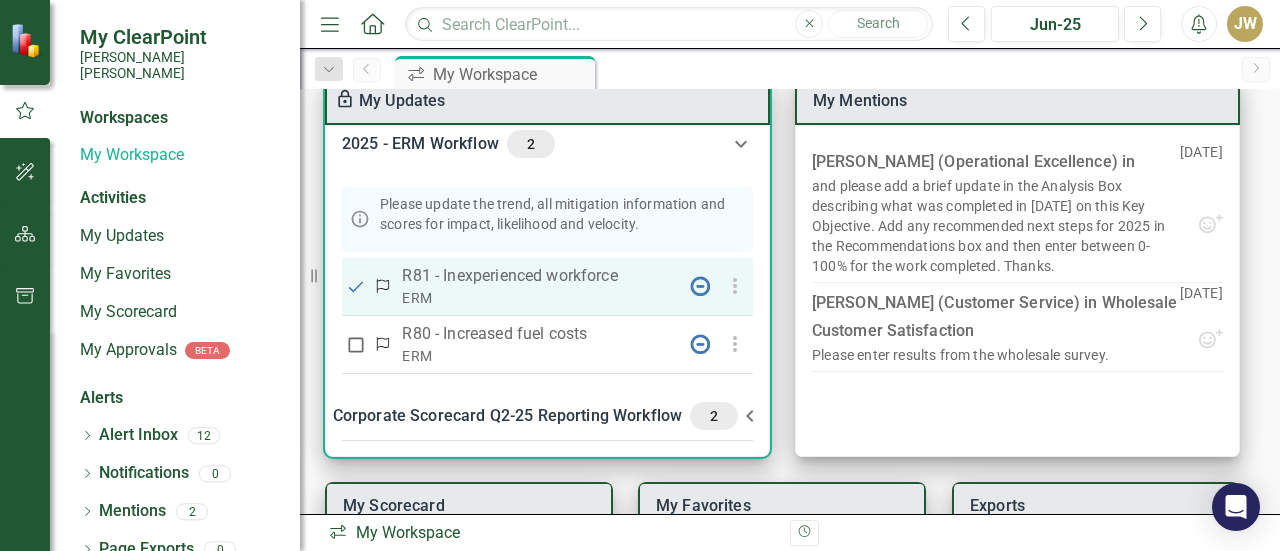 click on "R81 - Inexperienced workforce" at bounding box center [535, 276] 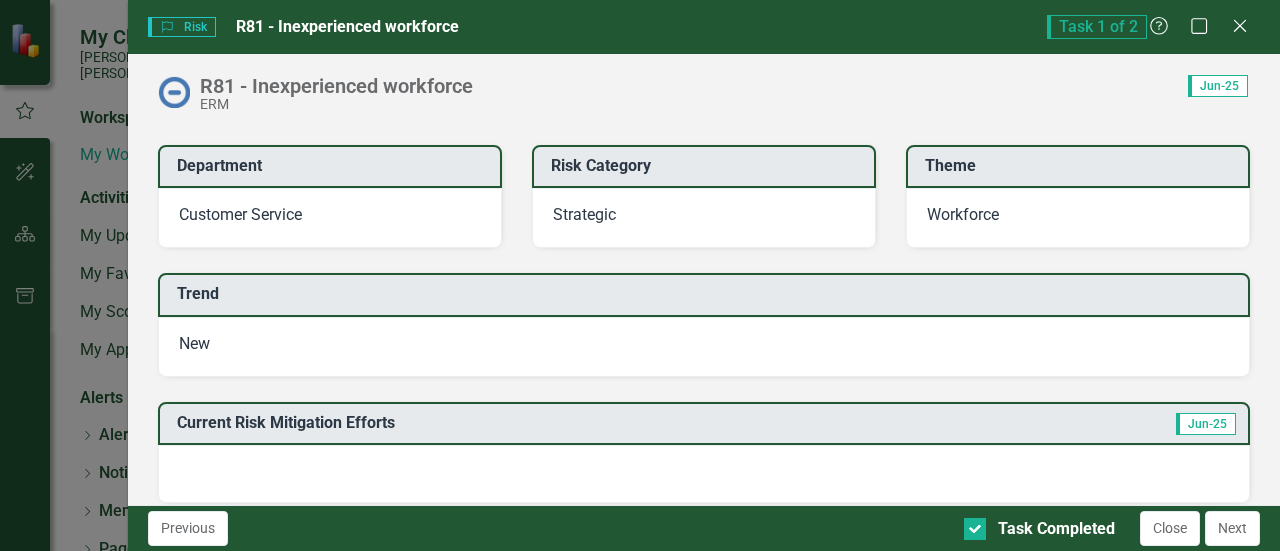 scroll, scrollTop: 300, scrollLeft: 0, axis: vertical 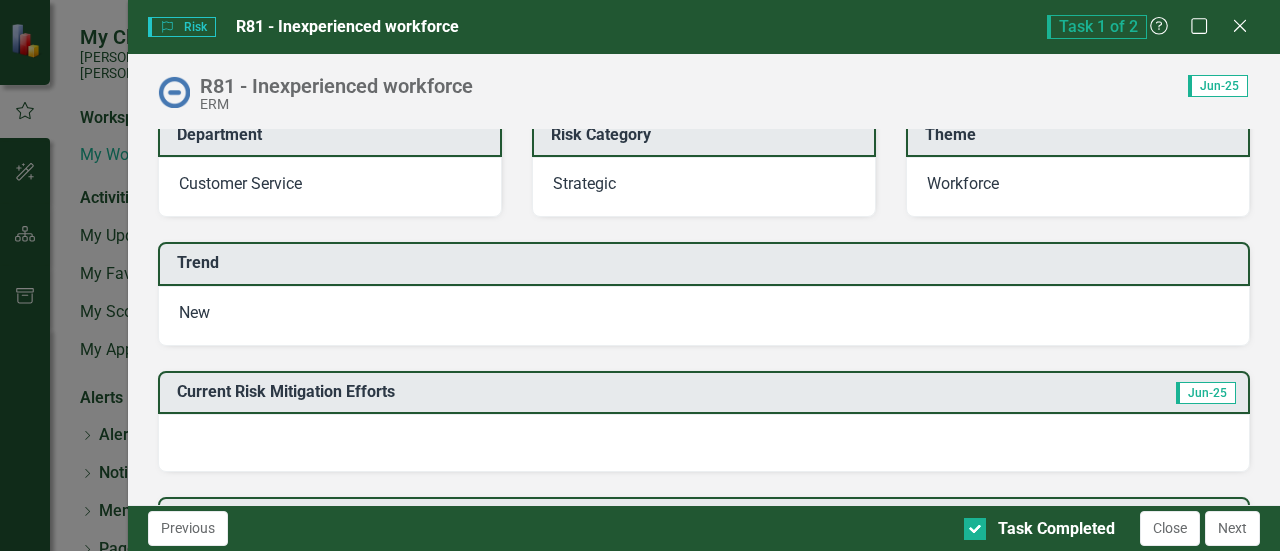 click on "New" at bounding box center [704, 316] 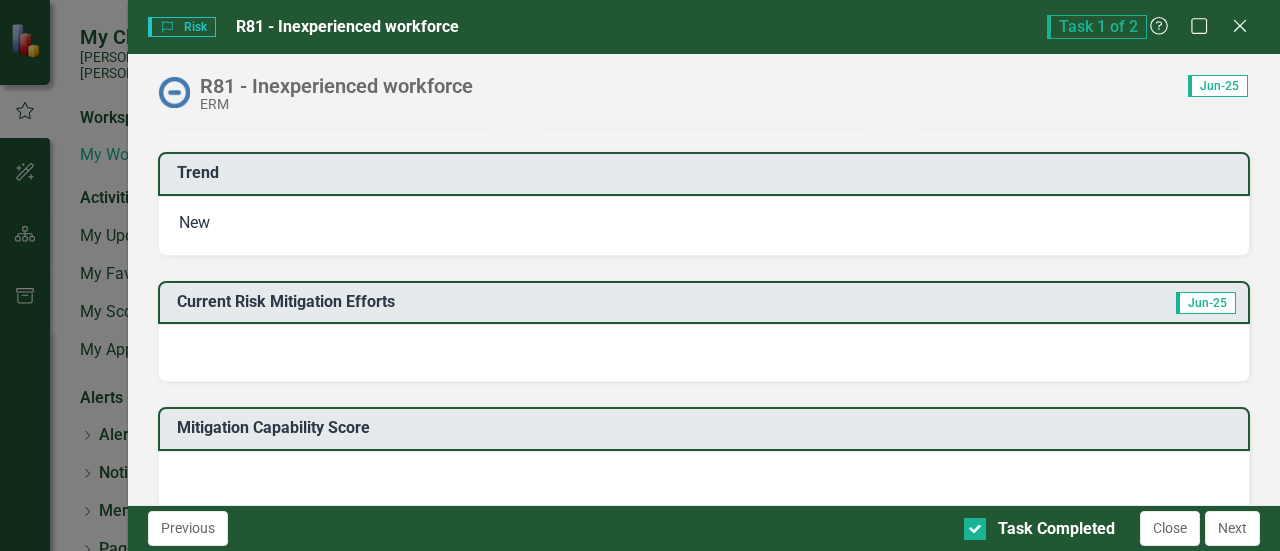scroll, scrollTop: 500, scrollLeft: 0, axis: vertical 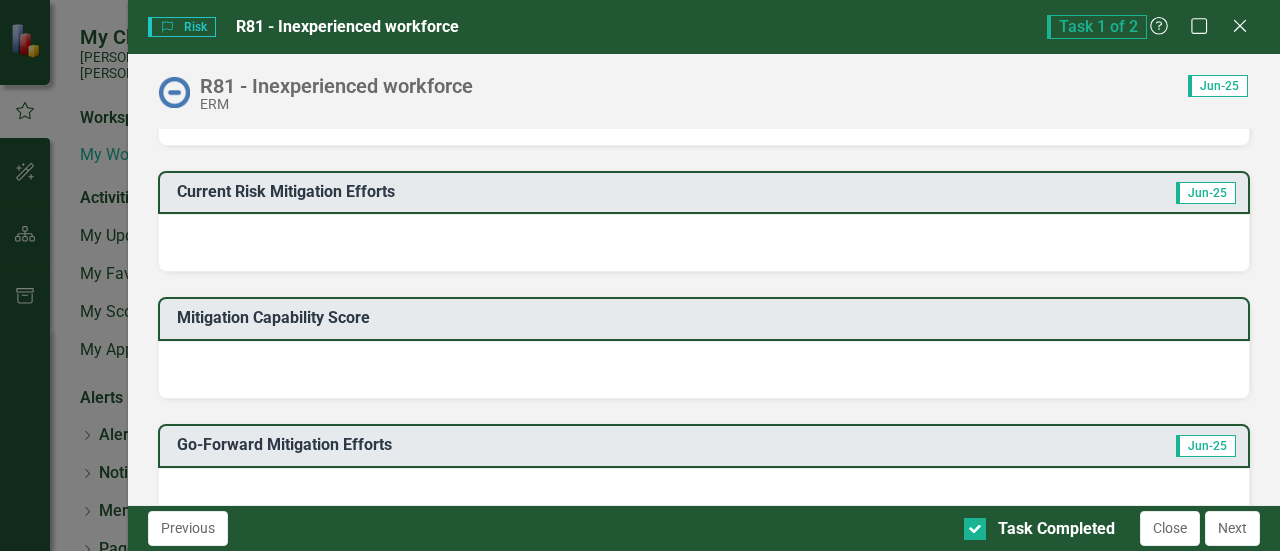 click at bounding box center (704, 243) 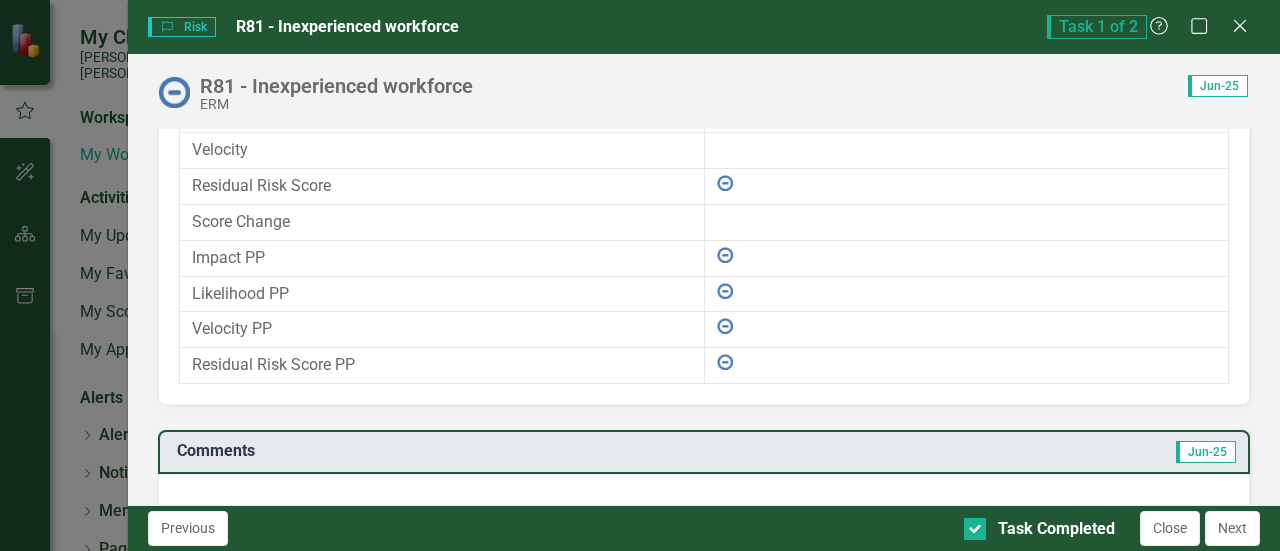 scroll, scrollTop: 1438, scrollLeft: 0, axis: vertical 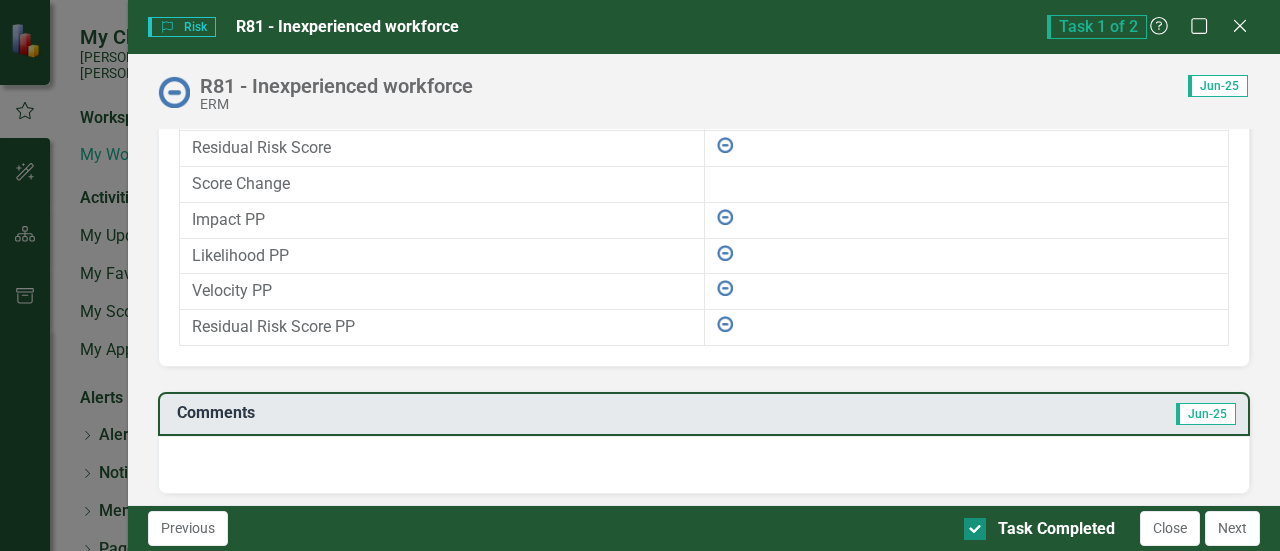 click on "Task Completed" at bounding box center [970, 524] 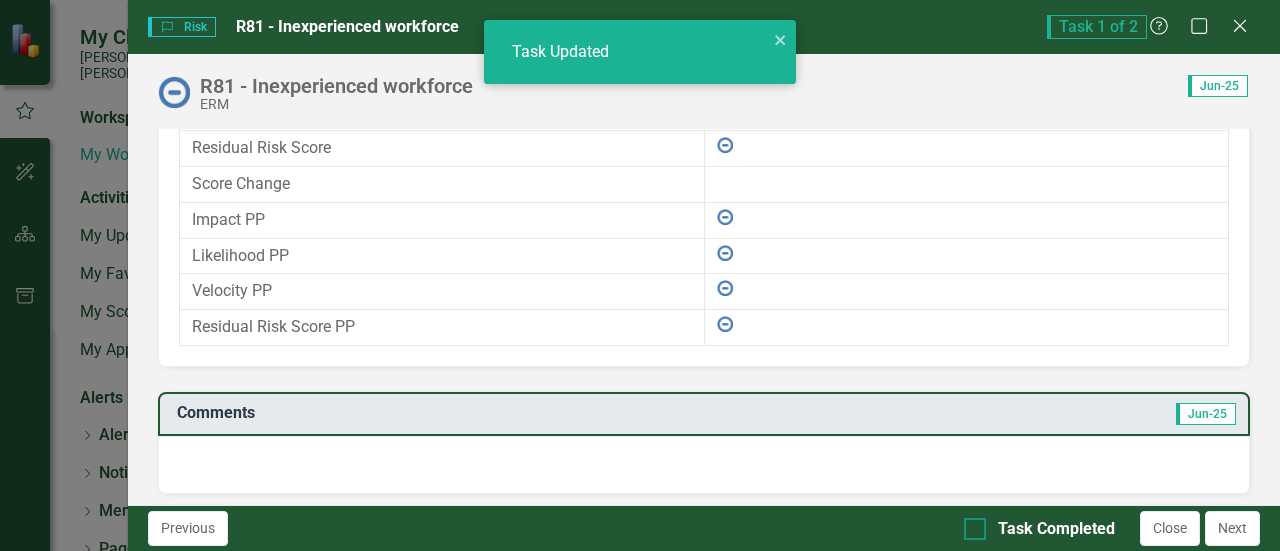 checkbox on "false" 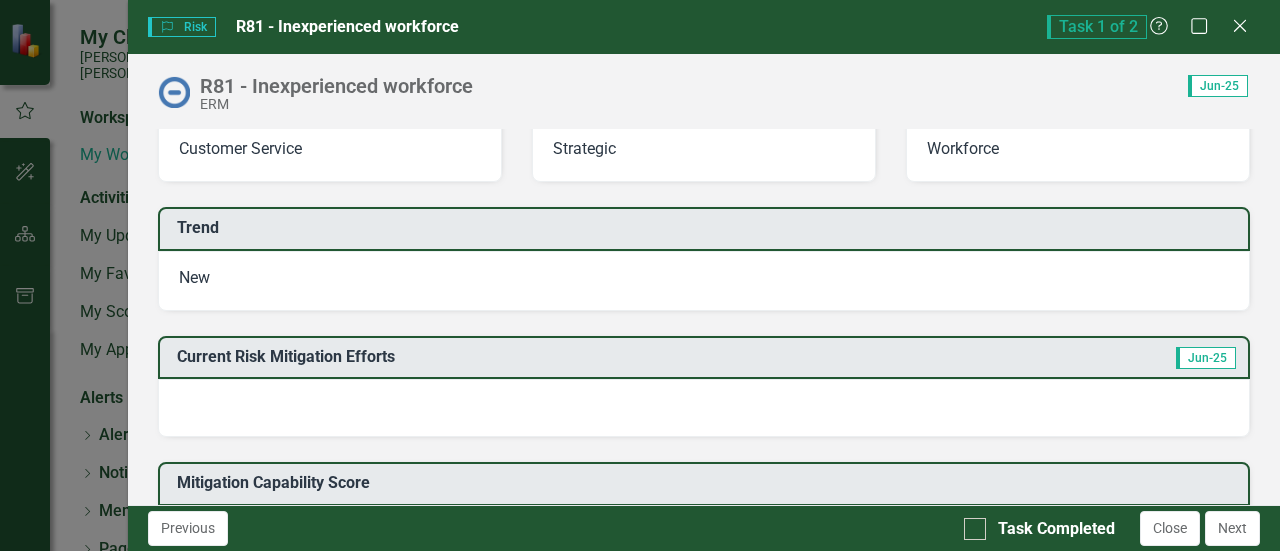 scroll, scrollTop: 238, scrollLeft: 0, axis: vertical 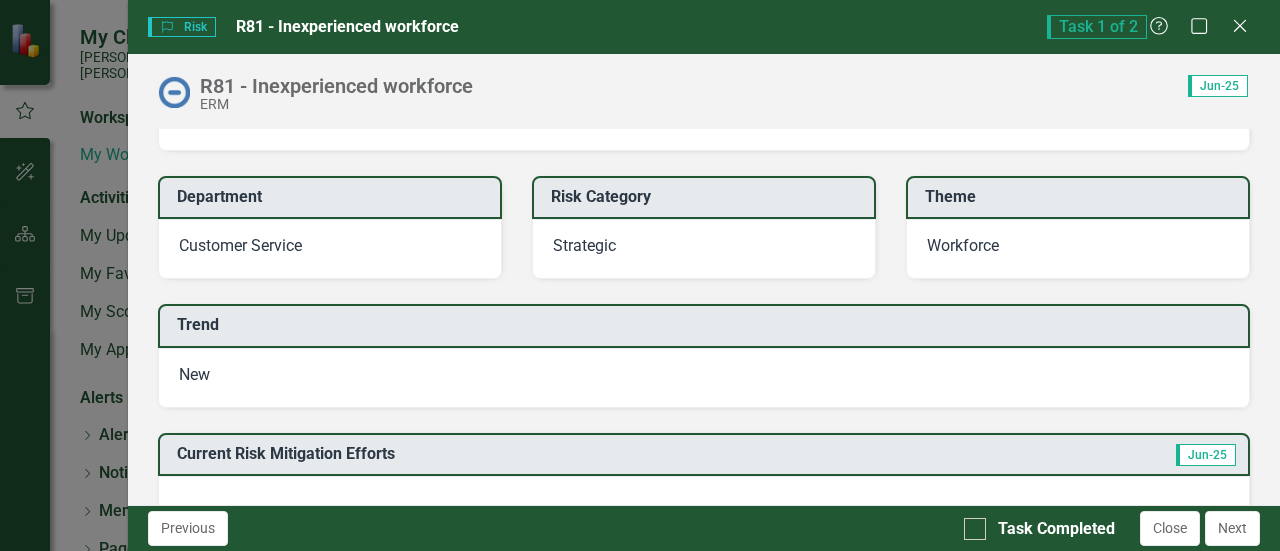 click on "New" at bounding box center [704, 378] 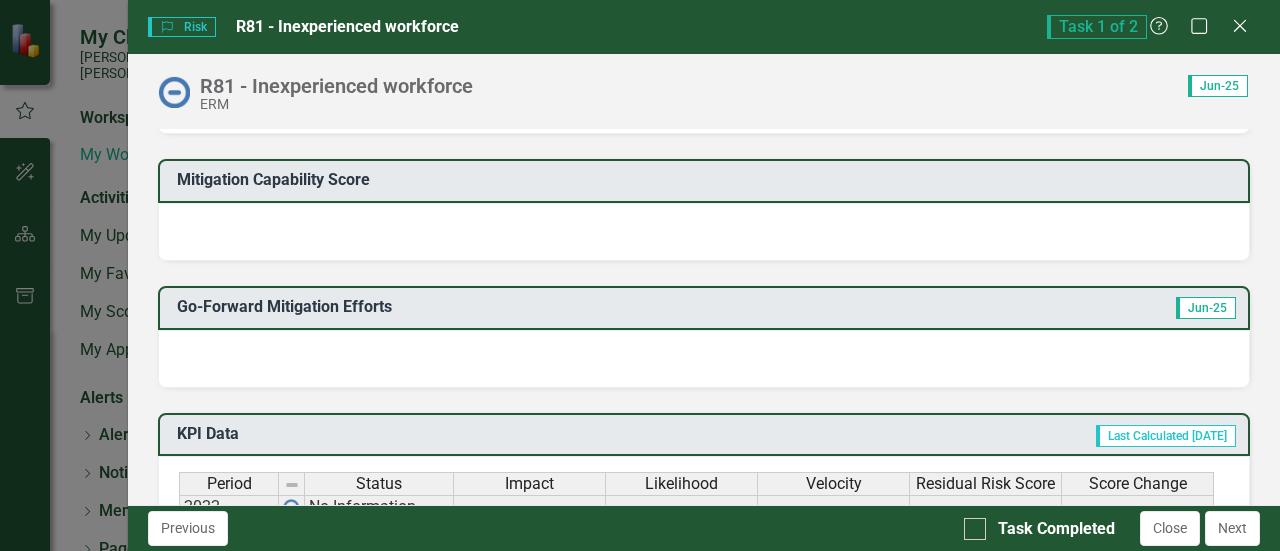 scroll, scrollTop: 538, scrollLeft: 0, axis: vertical 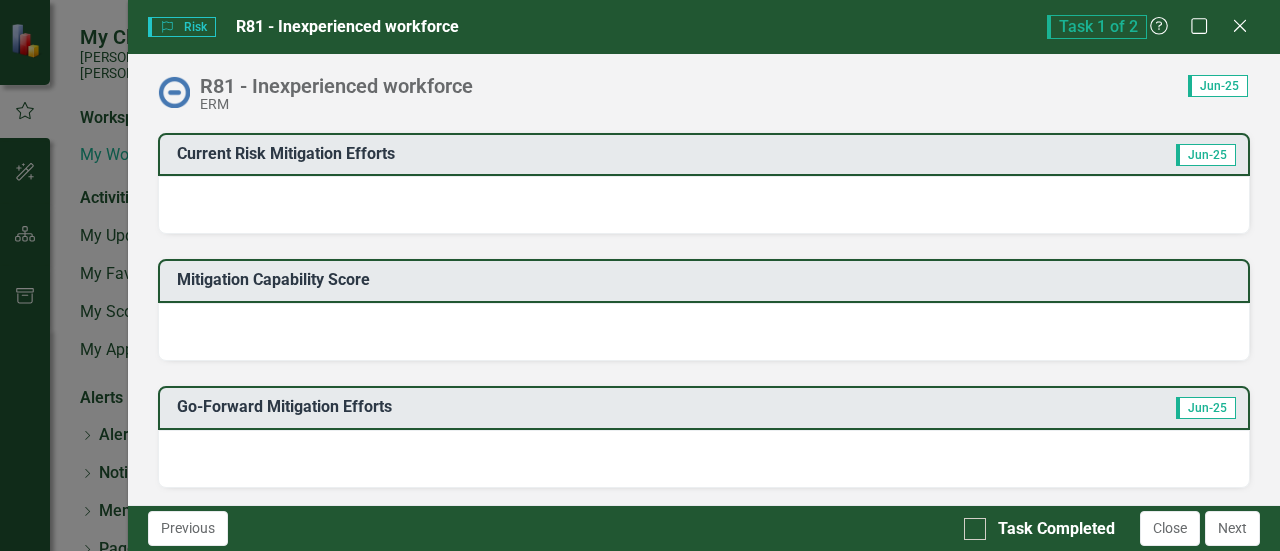 click at bounding box center (704, 205) 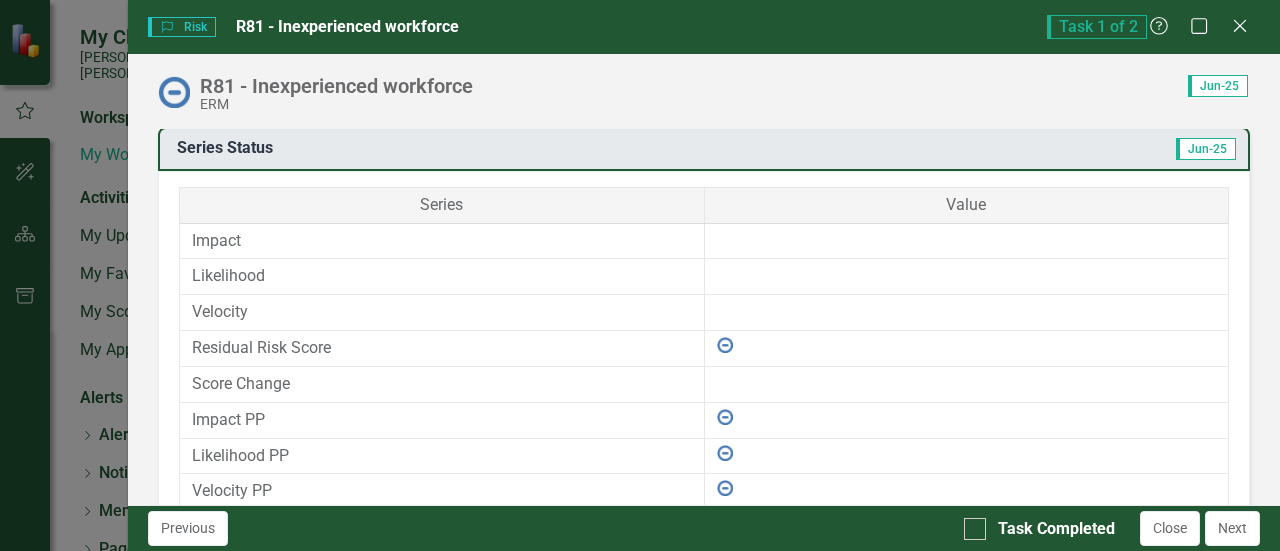 scroll, scrollTop: 1438, scrollLeft: 0, axis: vertical 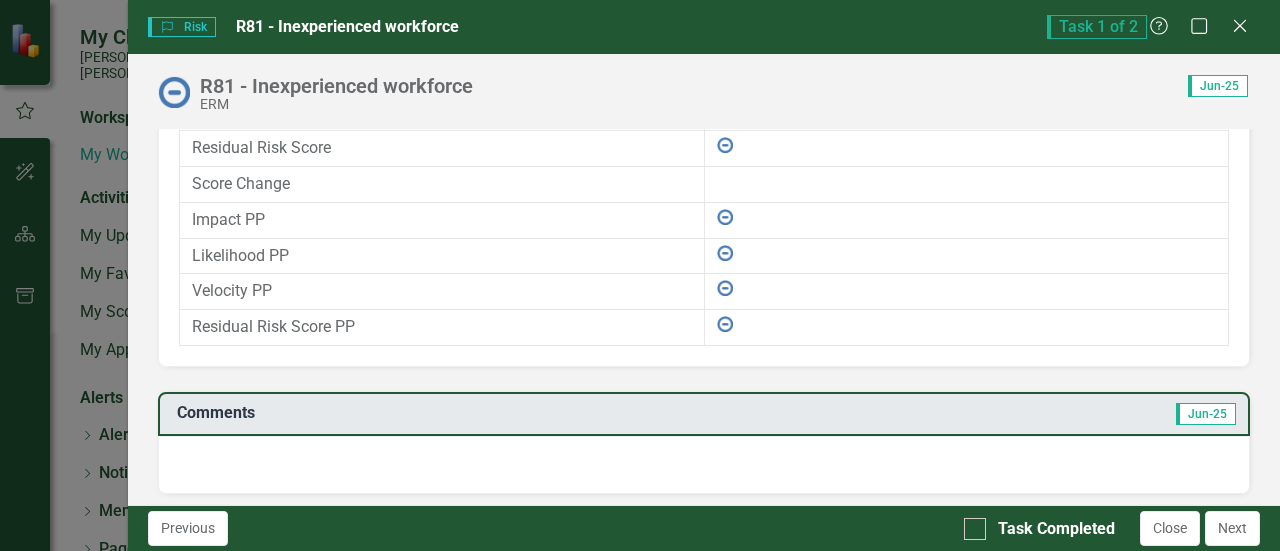click at bounding box center (725, 217) 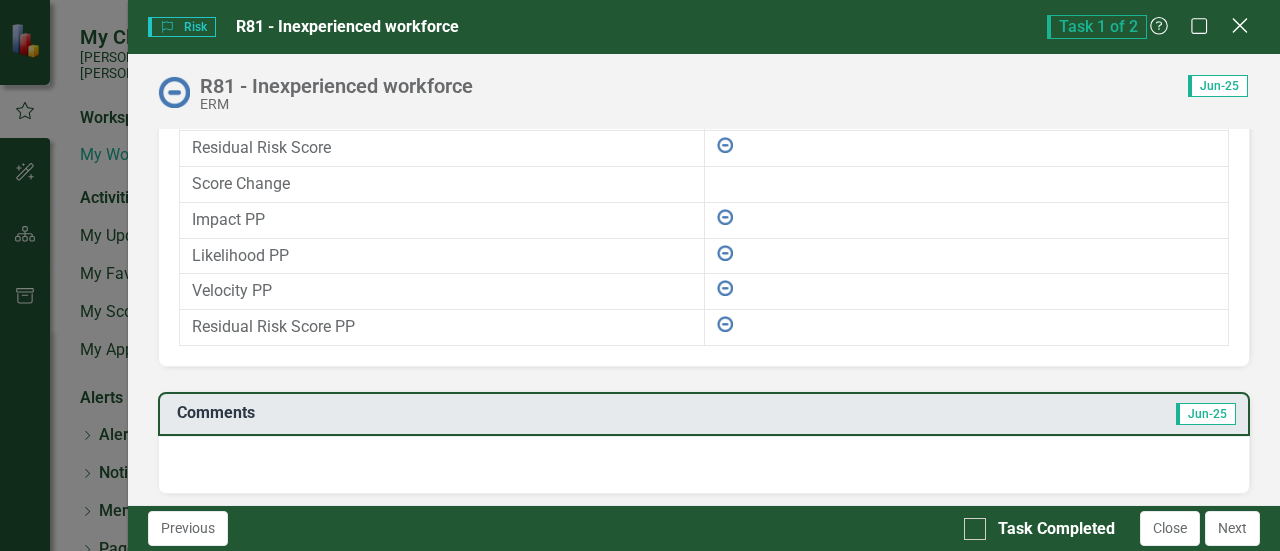 click 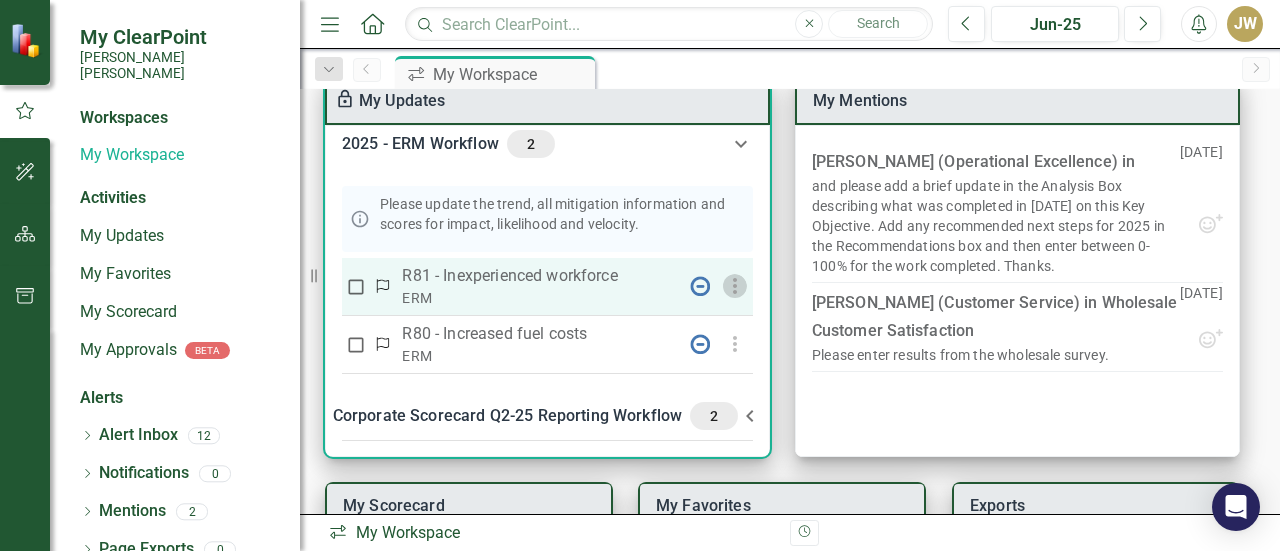 click 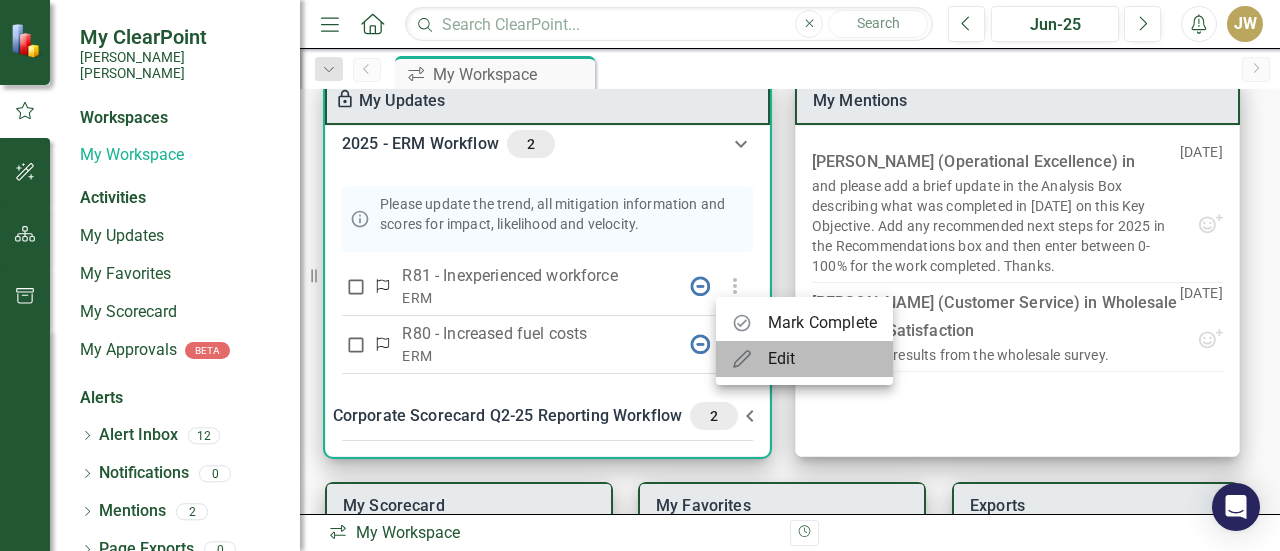 click on "Edit" at bounding box center (764, 359) 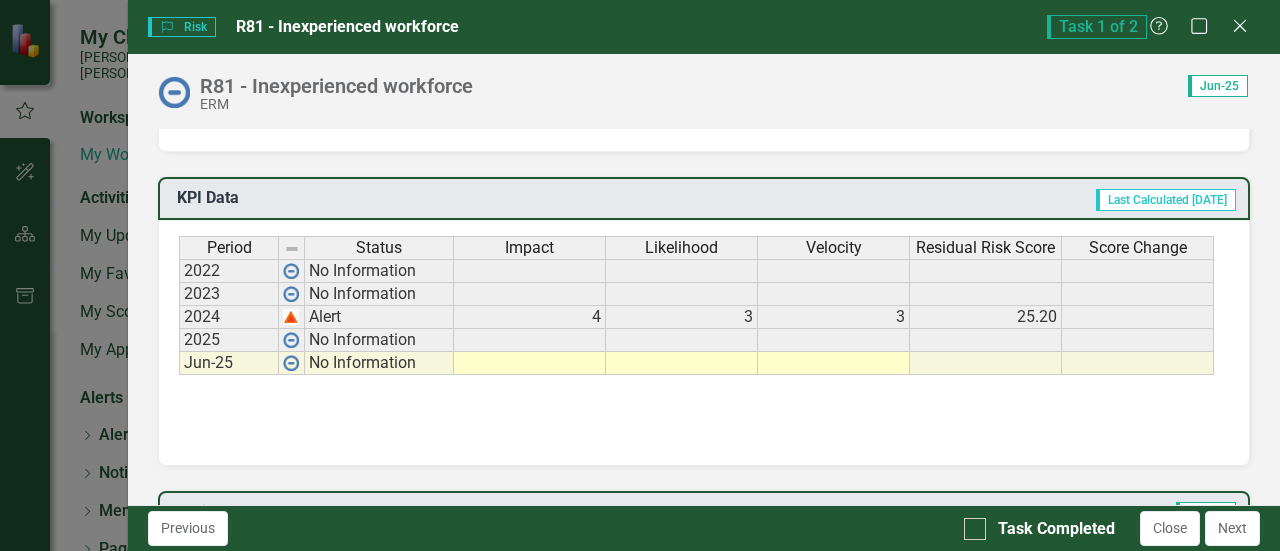 scroll, scrollTop: 900, scrollLeft: 0, axis: vertical 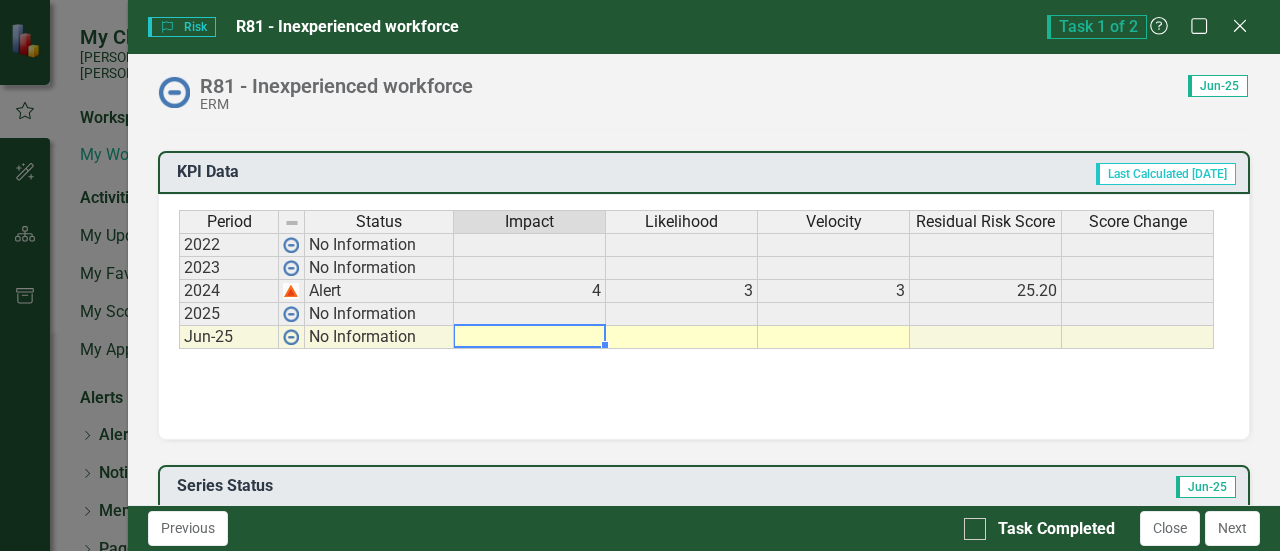click at bounding box center [530, 337] 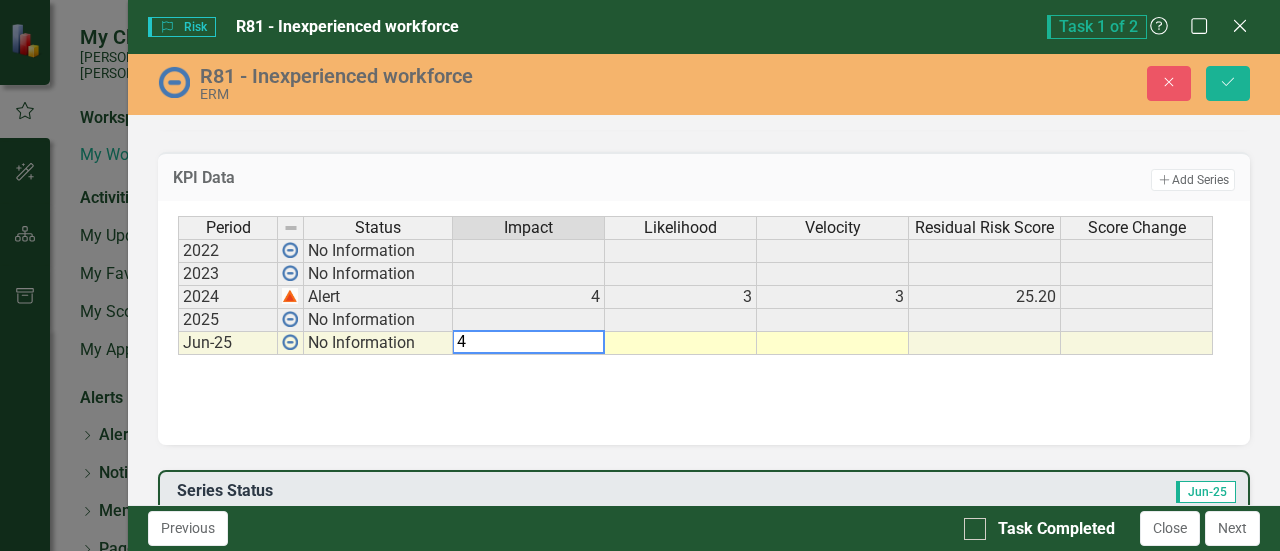 type on "4" 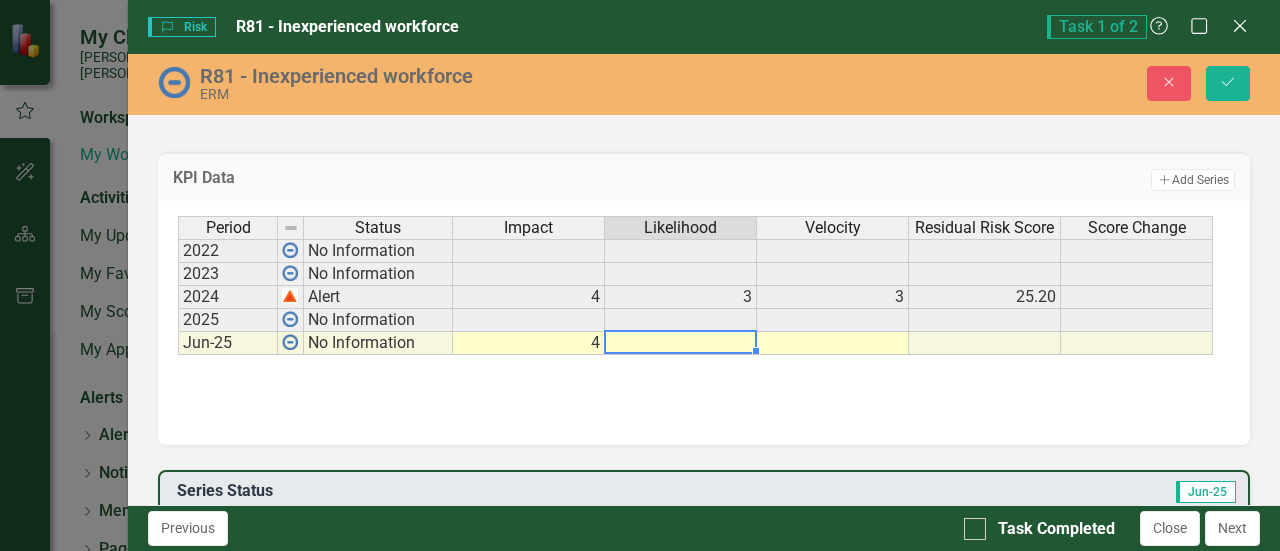 click at bounding box center (681, 343) 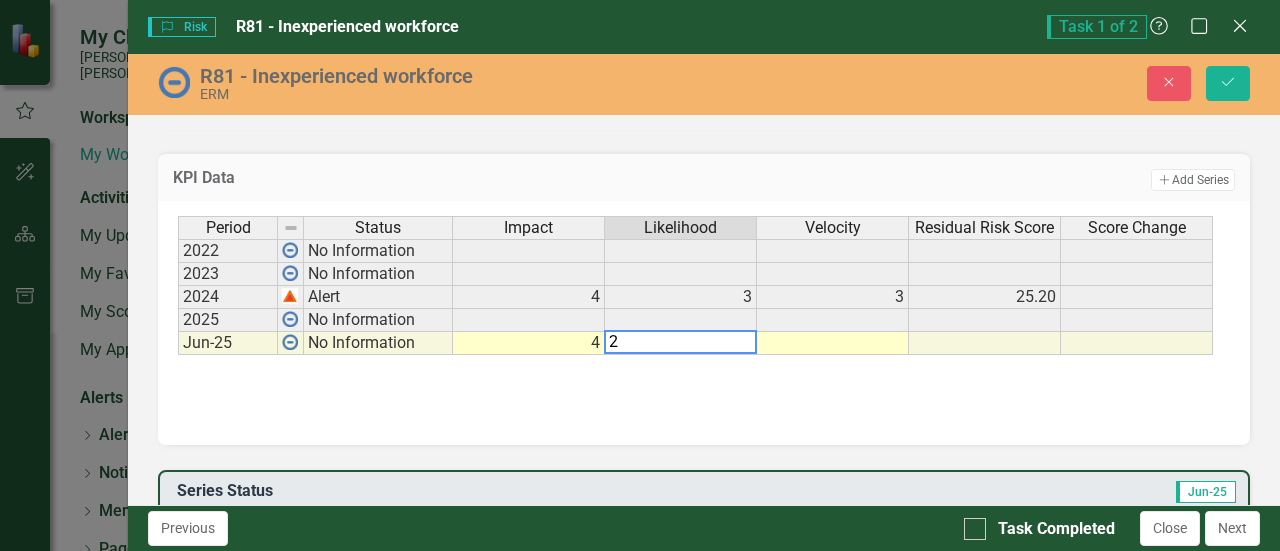 type on "2" 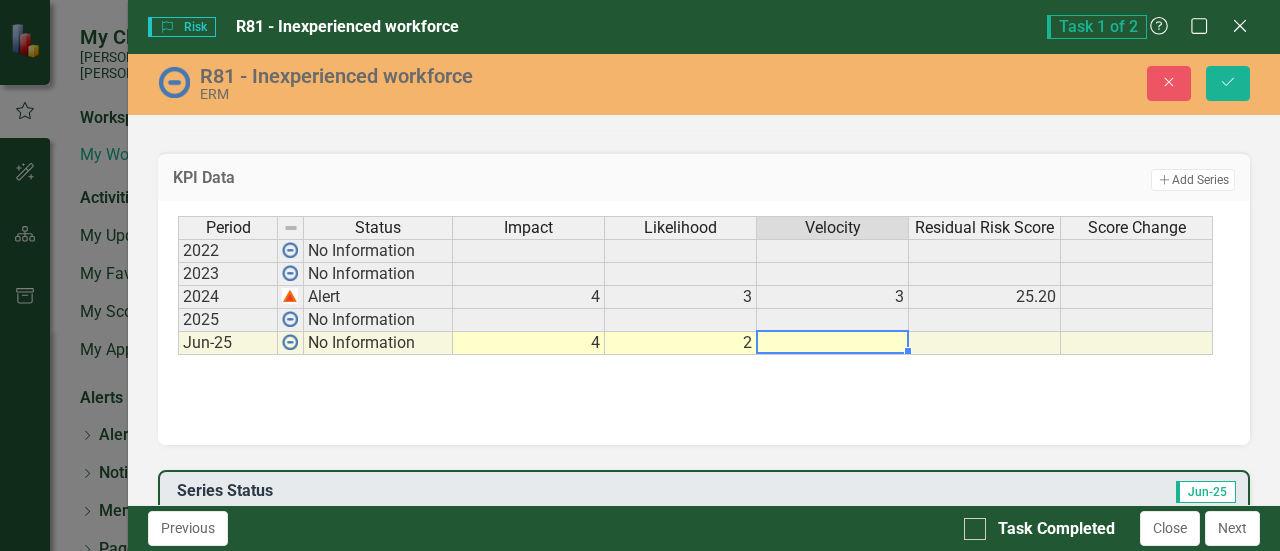 click at bounding box center [833, 343] 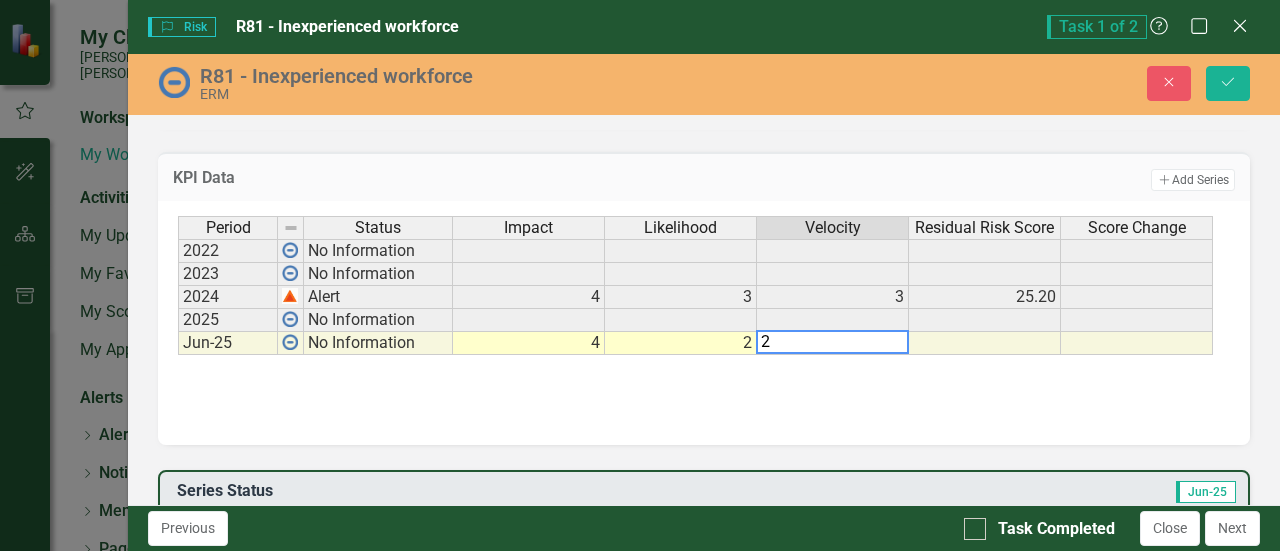 type on "2" 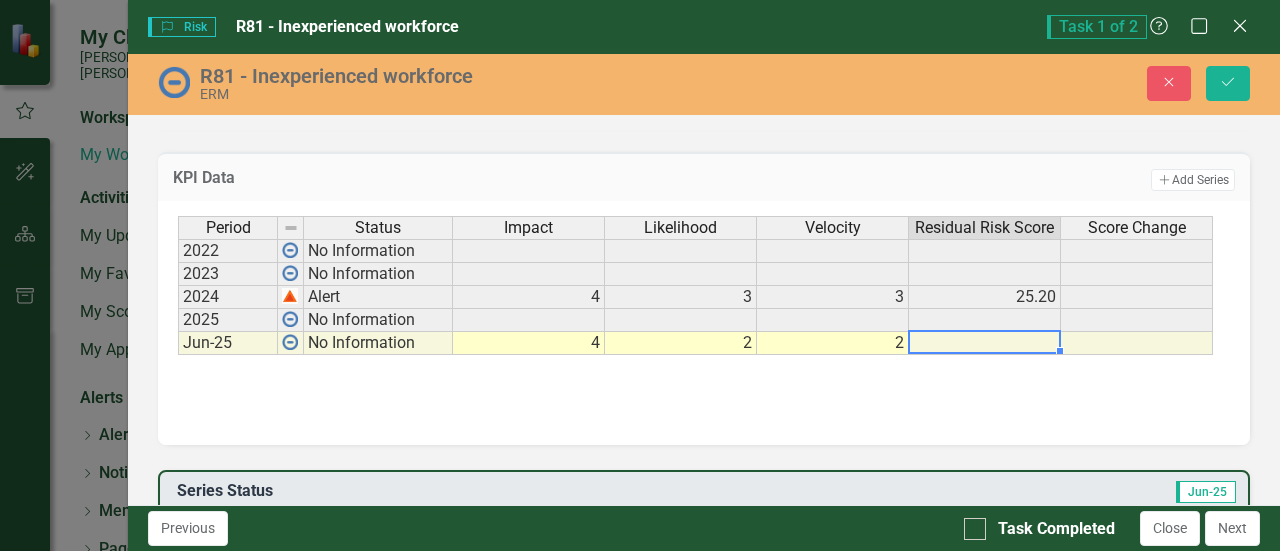 click on "Period Status Impact Likelihood Velocity Residual Risk Score Score Change 2022 No Information 2023 No Information 2024 Alert 4 3 3 25.20 2025 No Information Jun-25 No Information 4 2 2 Period Status Impact Likelihood Velocity Residual Risk Score Score Change Period Status 2022 No Information 2023 No Information 2024 Alert 2025 No Information Jun-25 No Information Period Status 2" at bounding box center (704, 316) 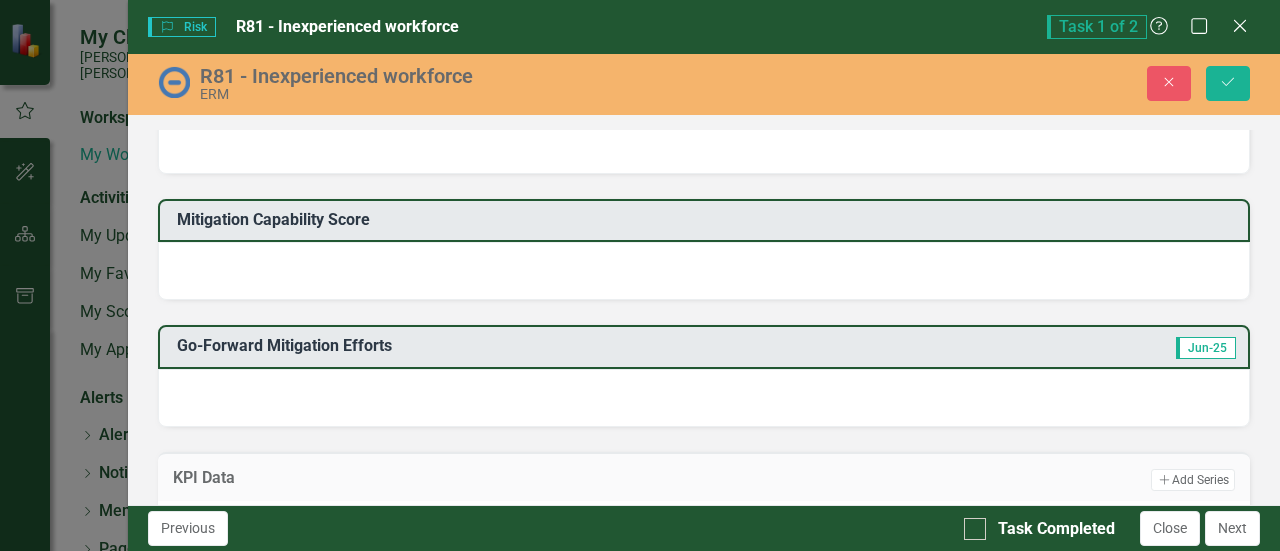 scroll, scrollTop: 400, scrollLeft: 0, axis: vertical 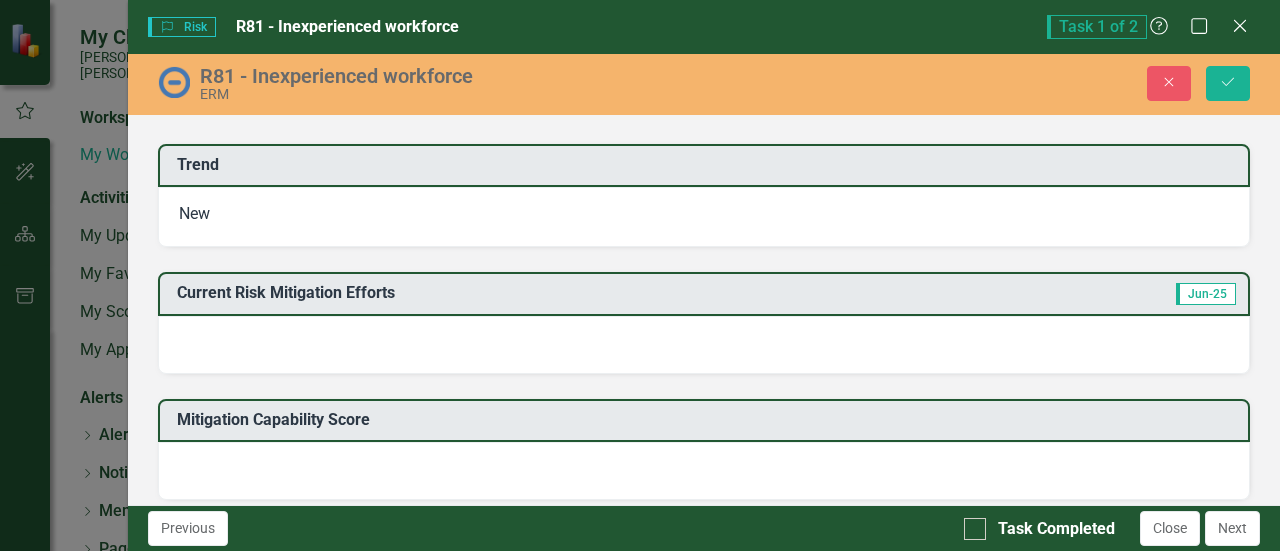 click at bounding box center (704, 345) 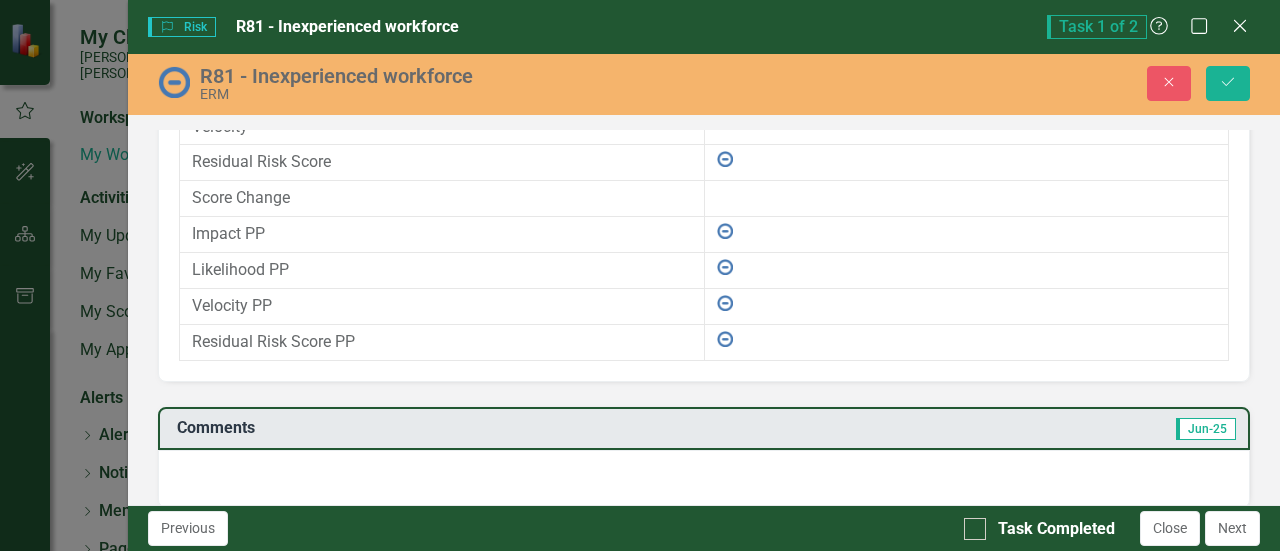 scroll, scrollTop: 1443, scrollLeft: 0, axis: vertical 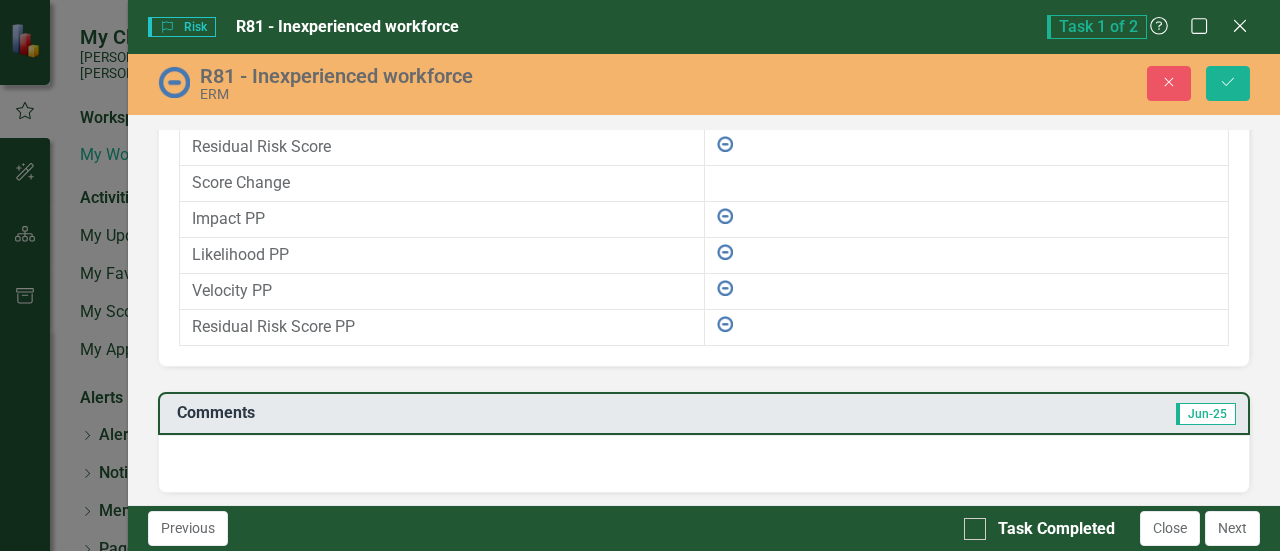 click at bounding box center (704, 464) 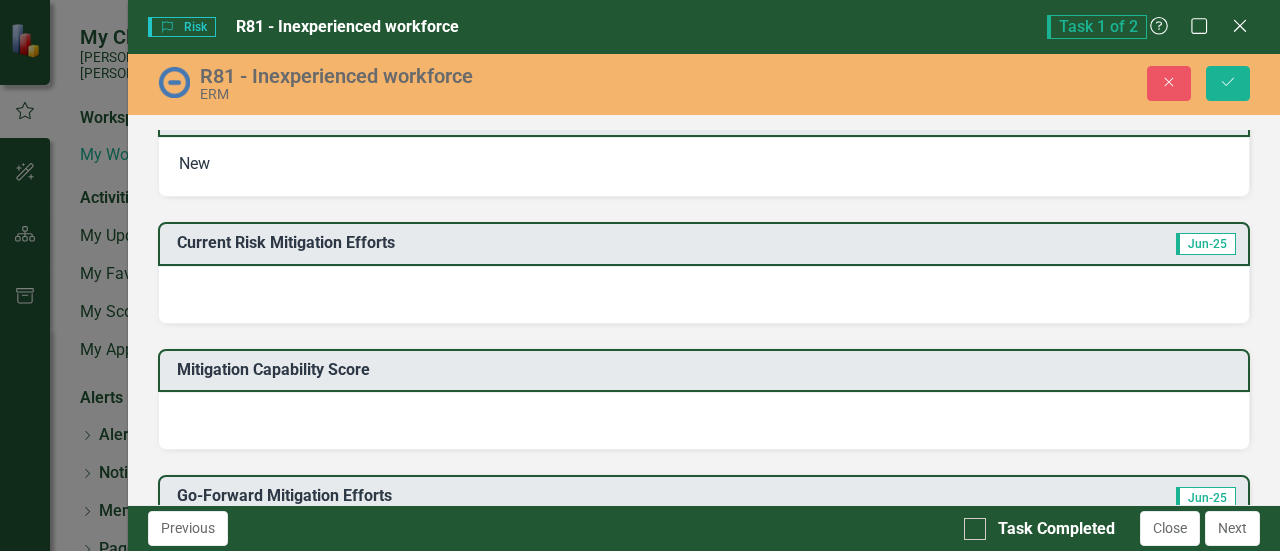 scroll, scrollTop: 443, scrollLeft: 0, axis: vertical 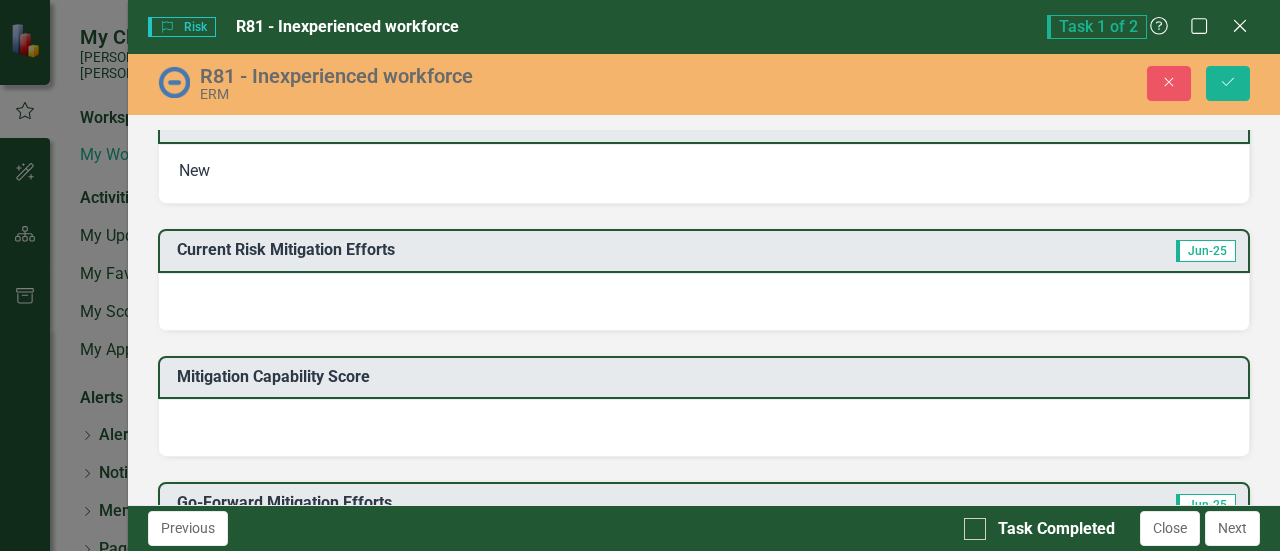 click at bounding box center (704, 302) 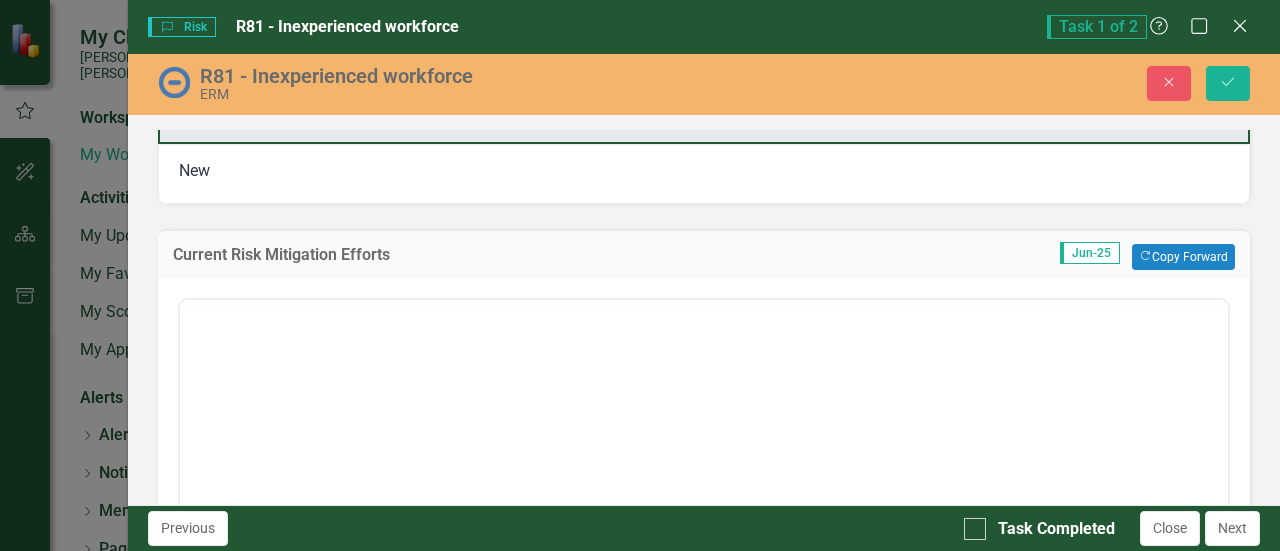 scroll, scrollTop: 0, scrollLeft: 0, axis: both 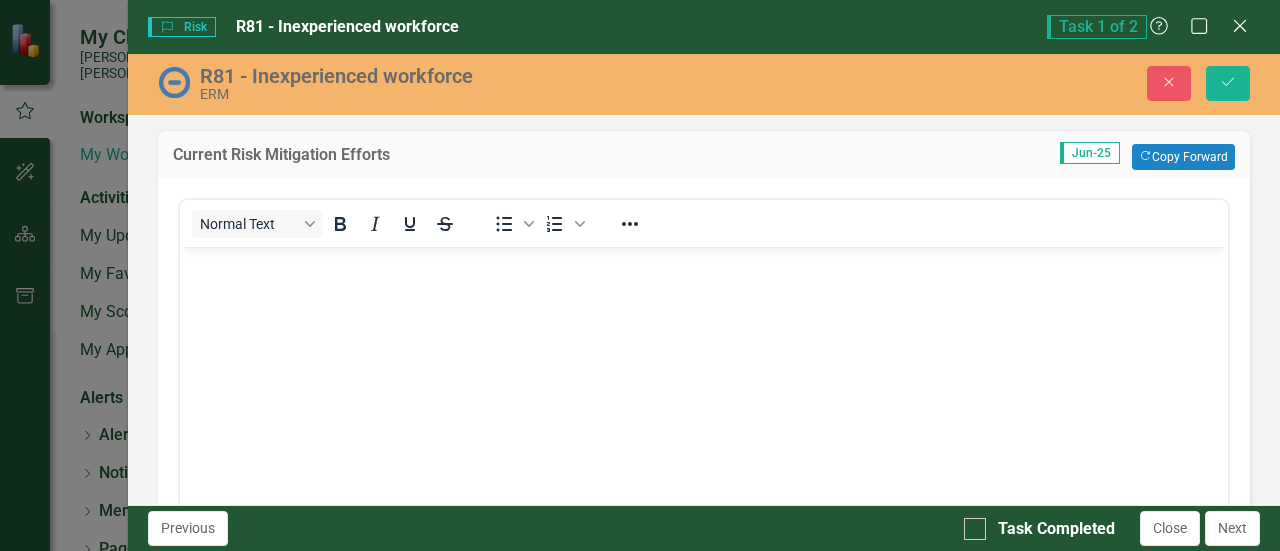 click at bounding box center (704, 397) 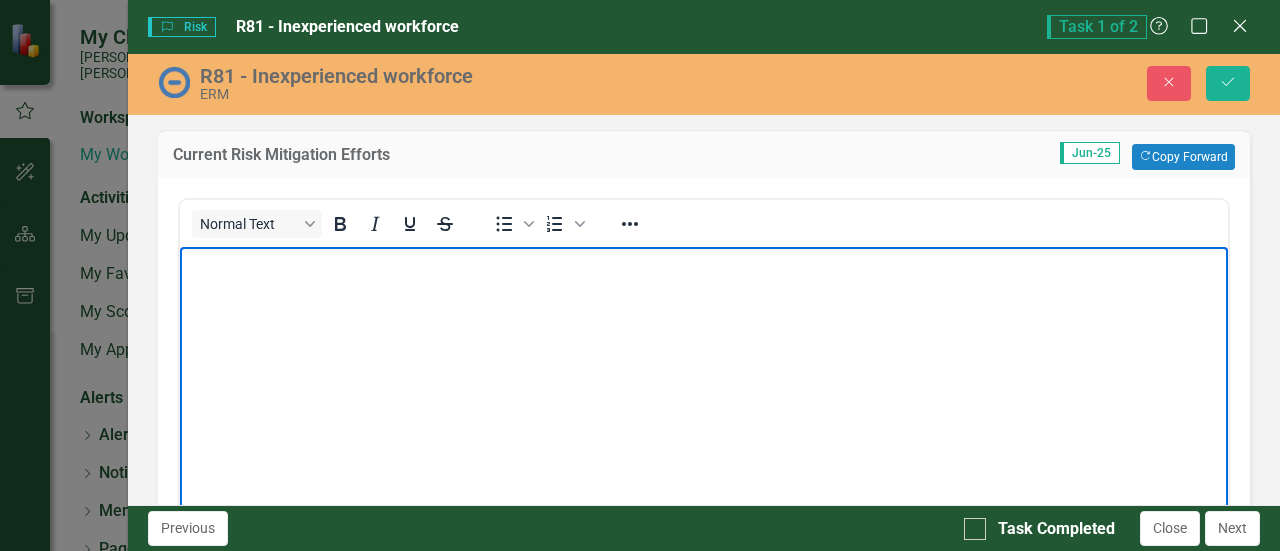 type 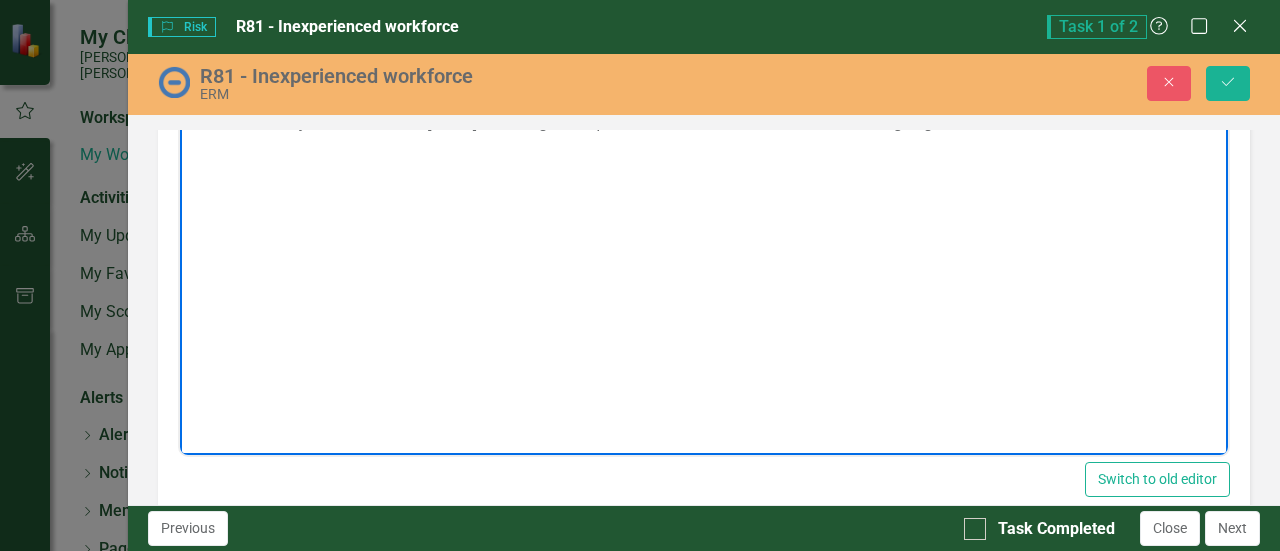 scroll, scrollTop: 443, scrollLeft: 0, axis: vertical 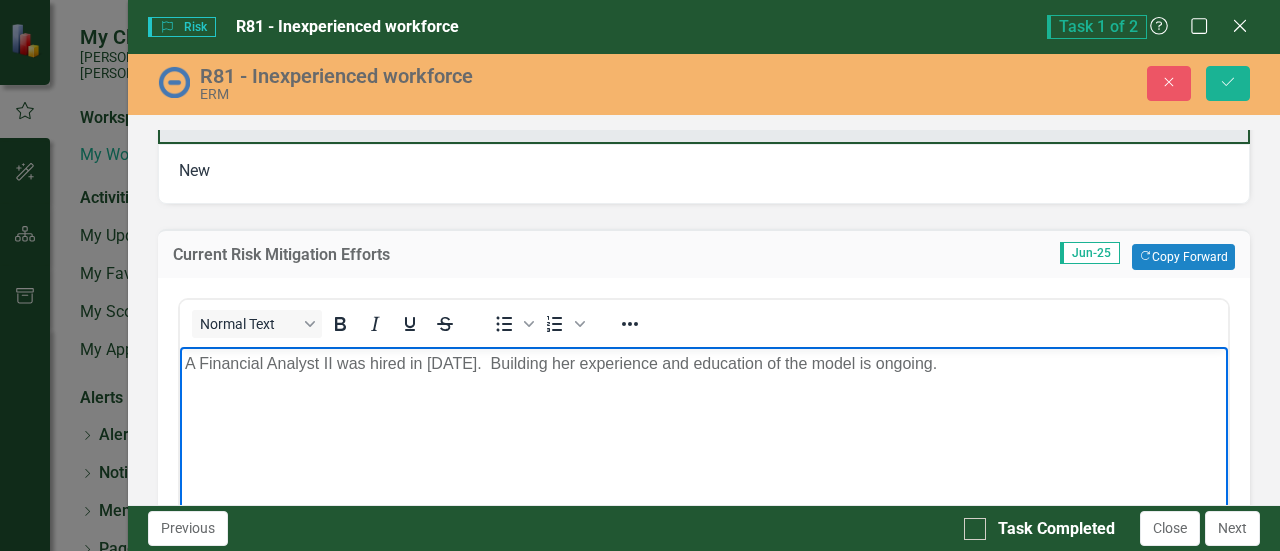 click on "A Financial Analyst II was hired in [DATE].  Building her experience and education of the model is ongoing." at bounding box center (704, 364) 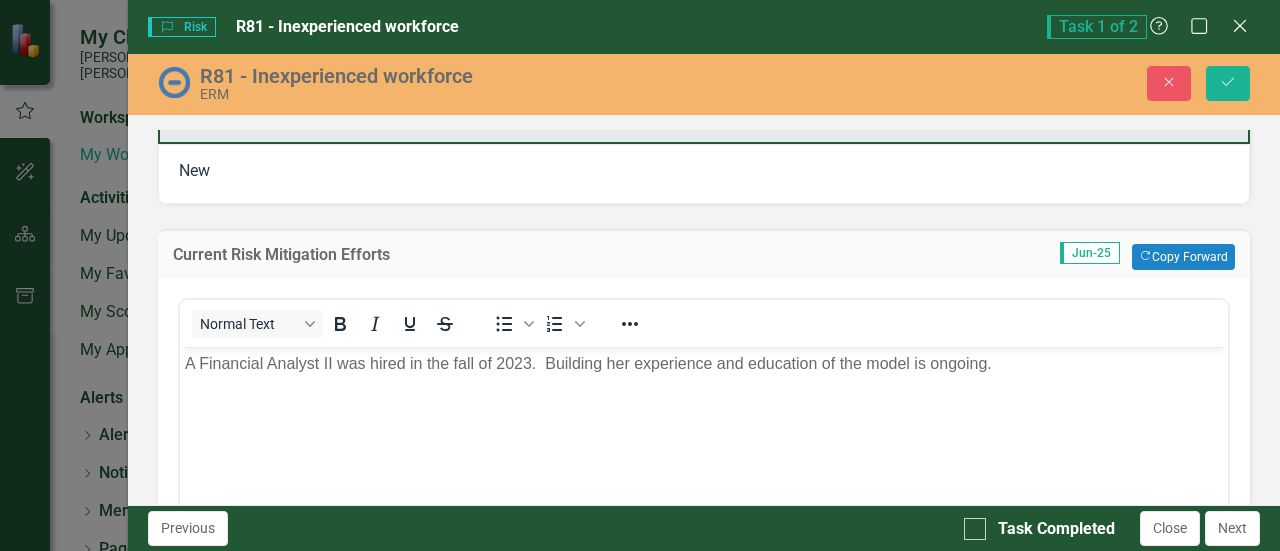 click on "Normal Text To open the popup, press Shift+Enter To open the popup, press Shift+Enter" at bounding box center (704, 323) 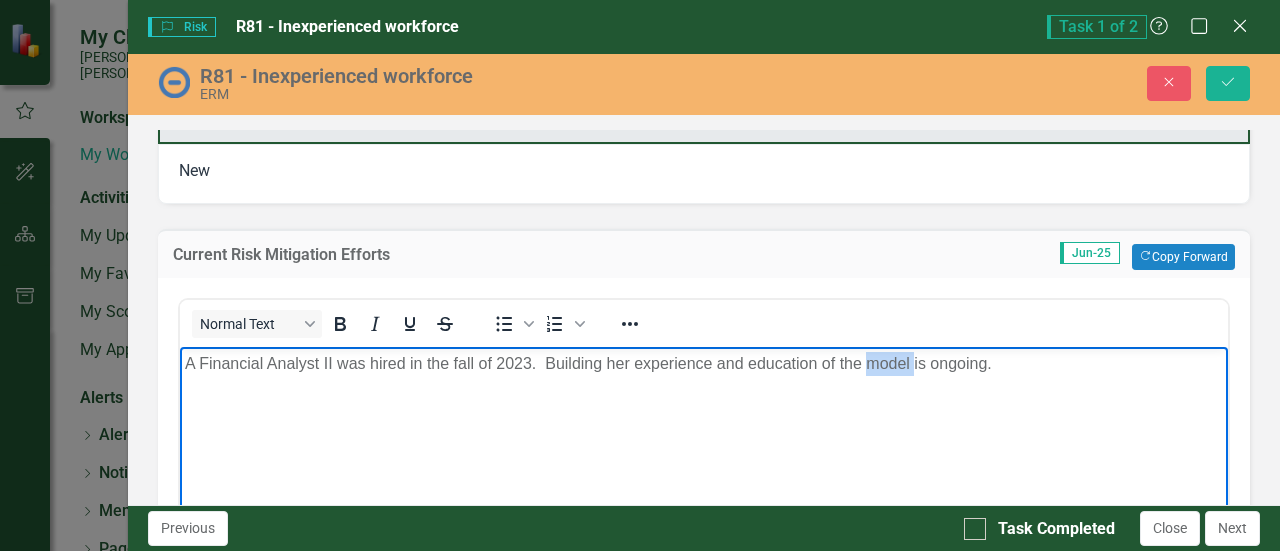 click on "A Financial Analyst II was hired in the fall of 2023.  Building her experience and education of the model is ongoing." at bounding box center (704, 497) 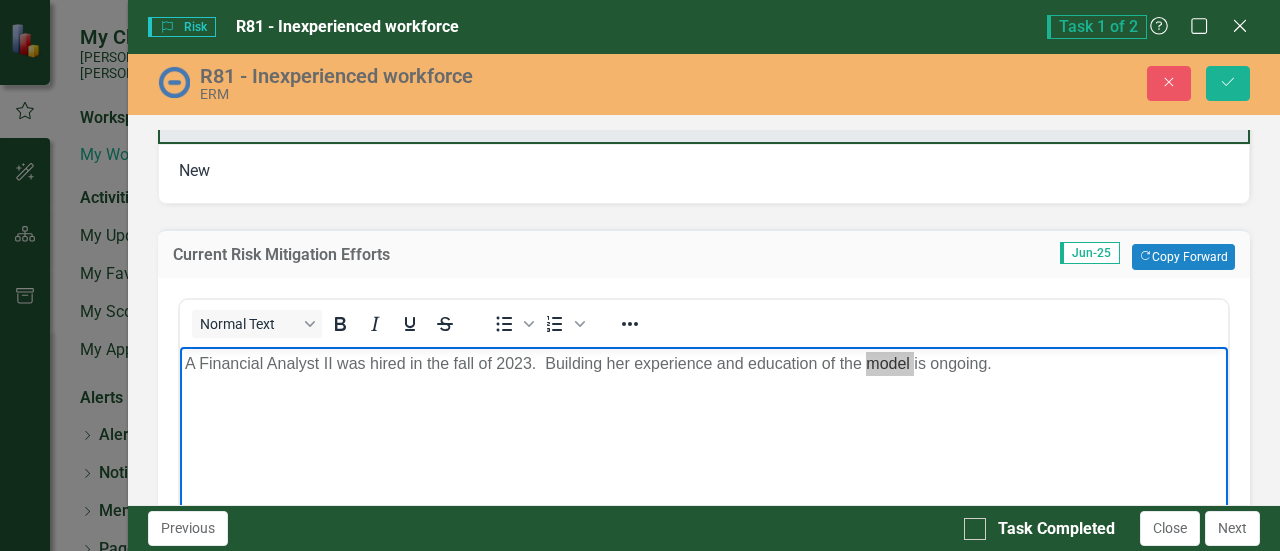 click on "Normal Text To open the popup, press Shift+Enter To open the popup, press Shift+Enter Switch to old editor" at bounding box center [704, 525] 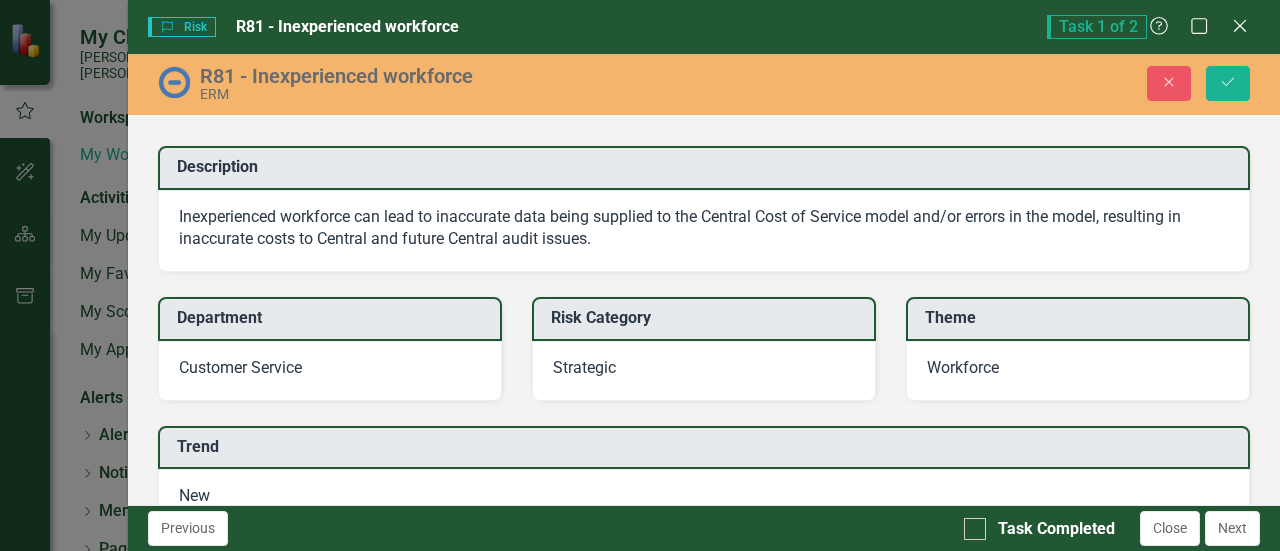 scroll, scrollTop: 0, scrollLeft: 0, axis: both 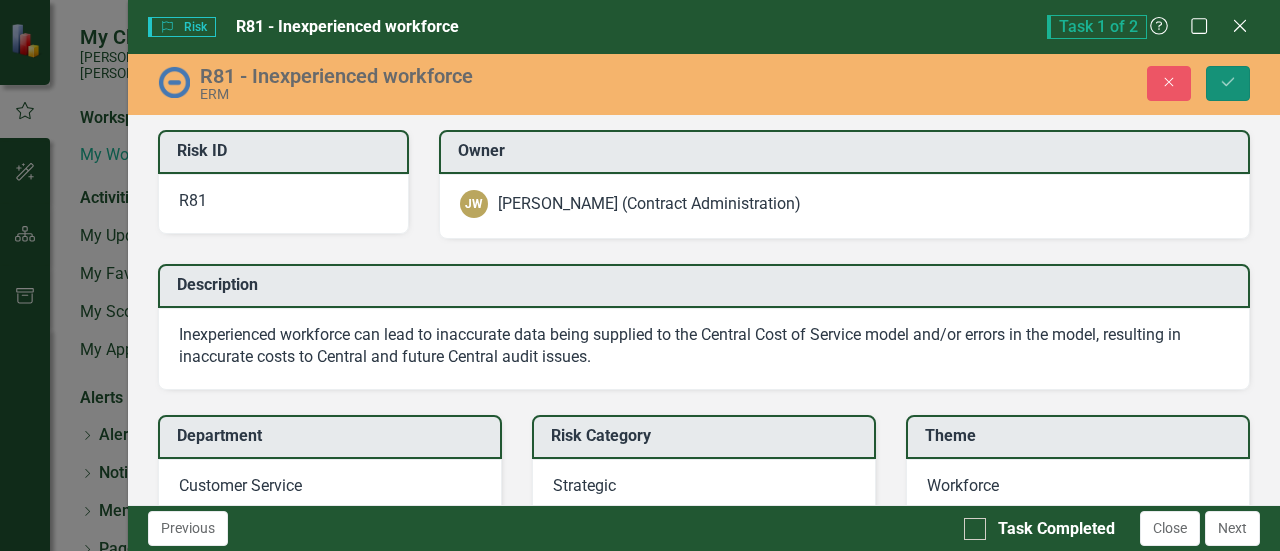 click on "Save" 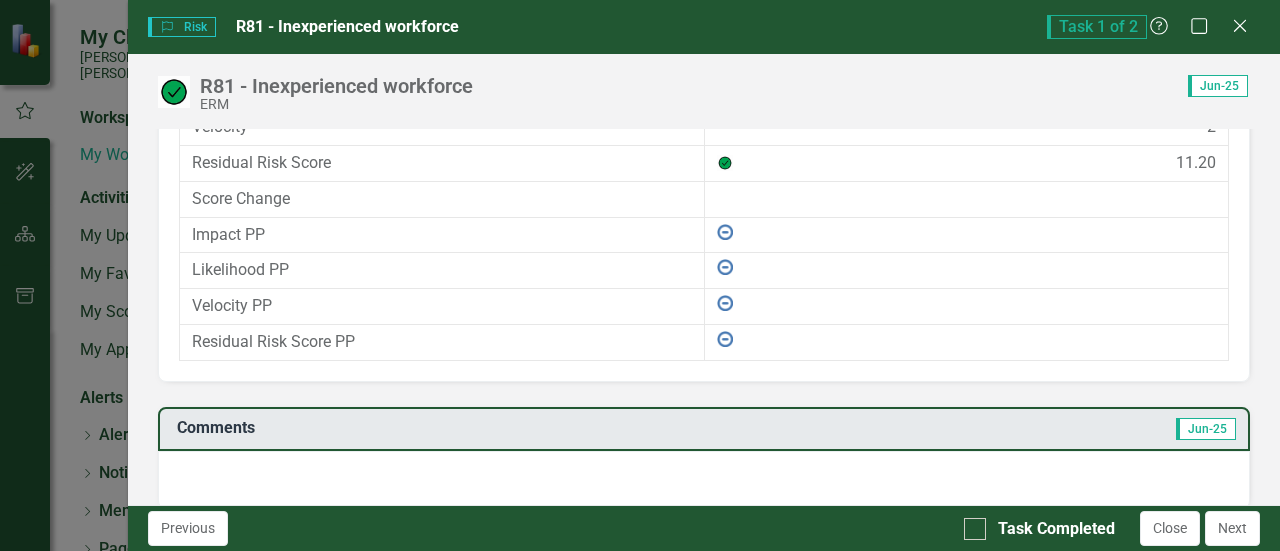 scroll, scrollTop: 1439, scrollLeft: 0, axis: vertical 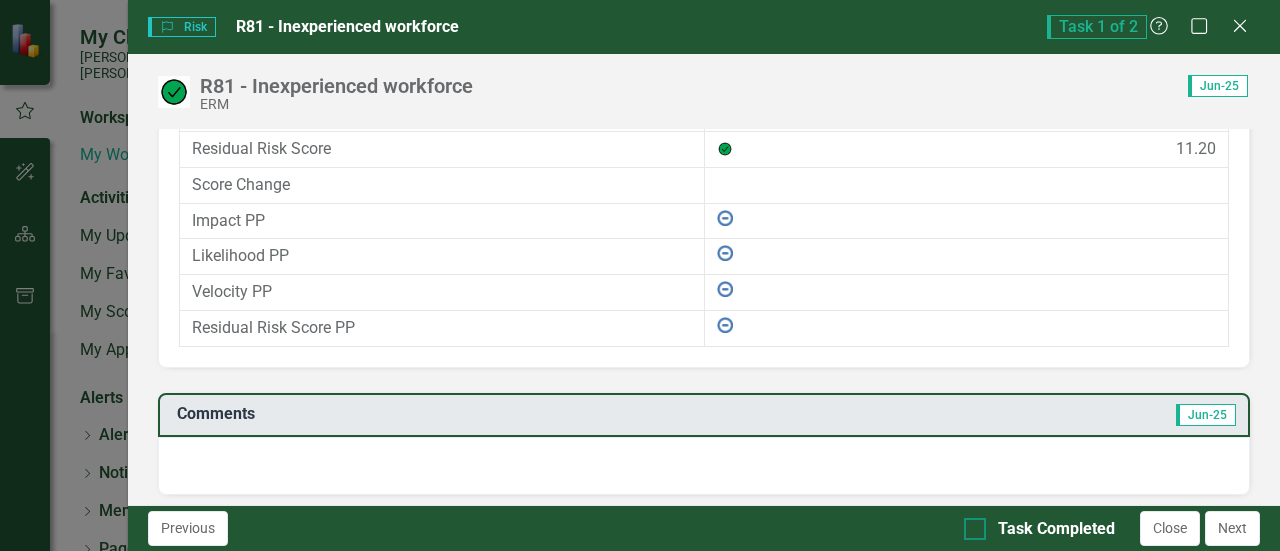 click at bounding box center [975, 529] 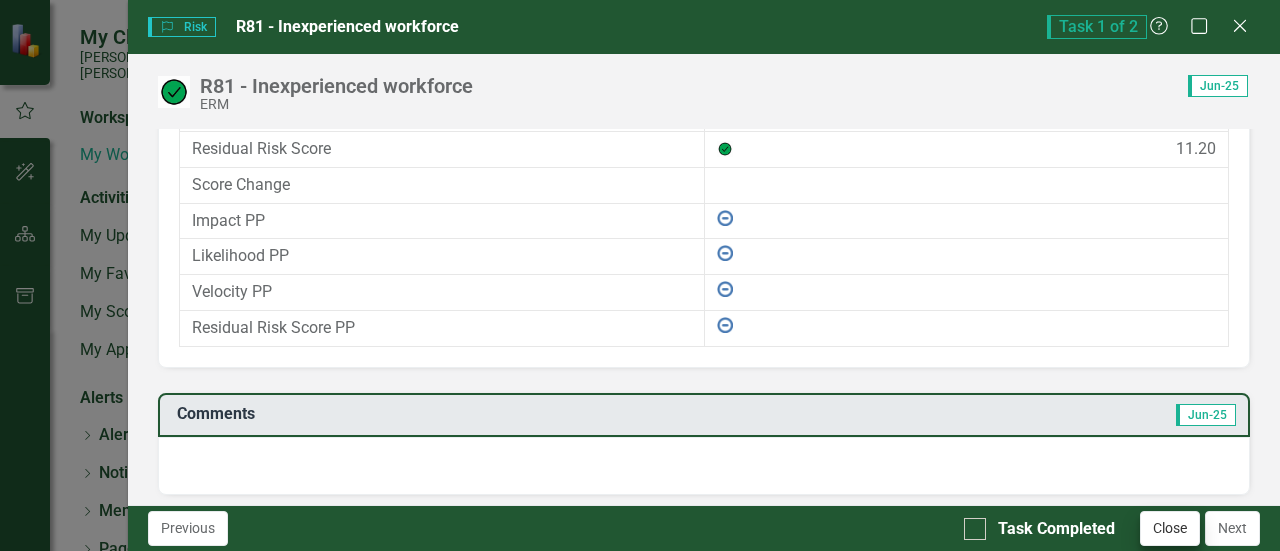 checkbox on "true" 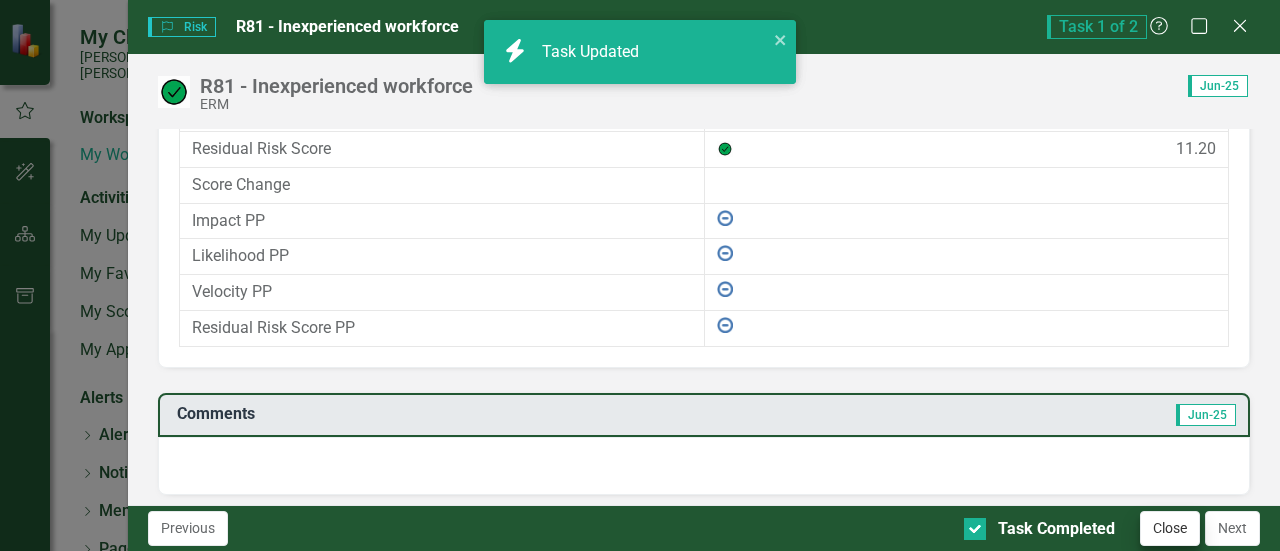 checkbox on "true" 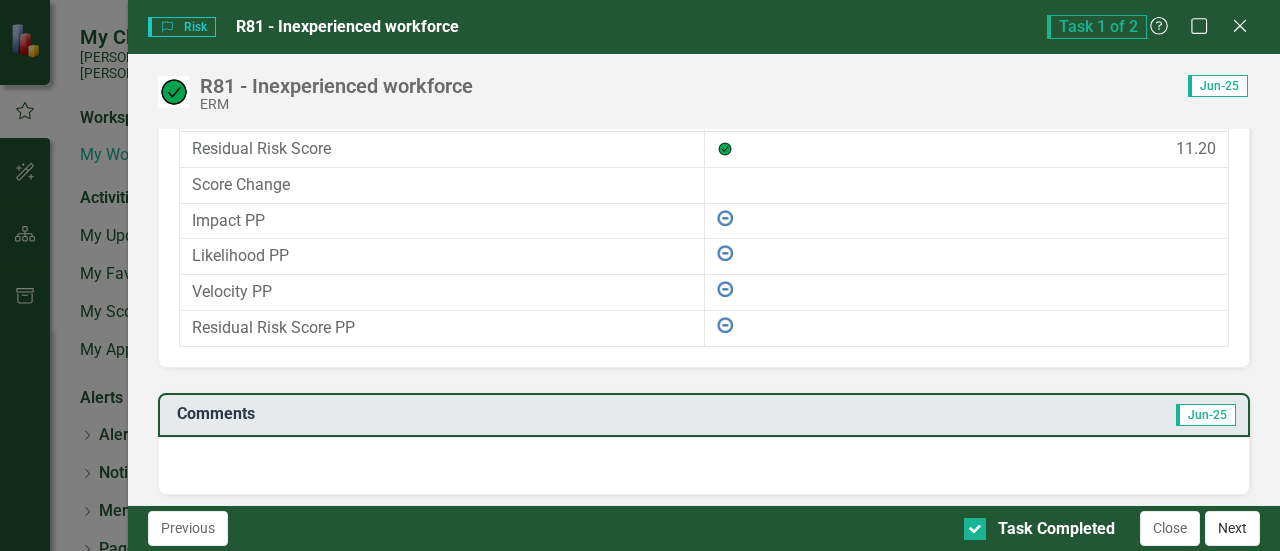 click on "Next" at bounding box center (1232, 528) 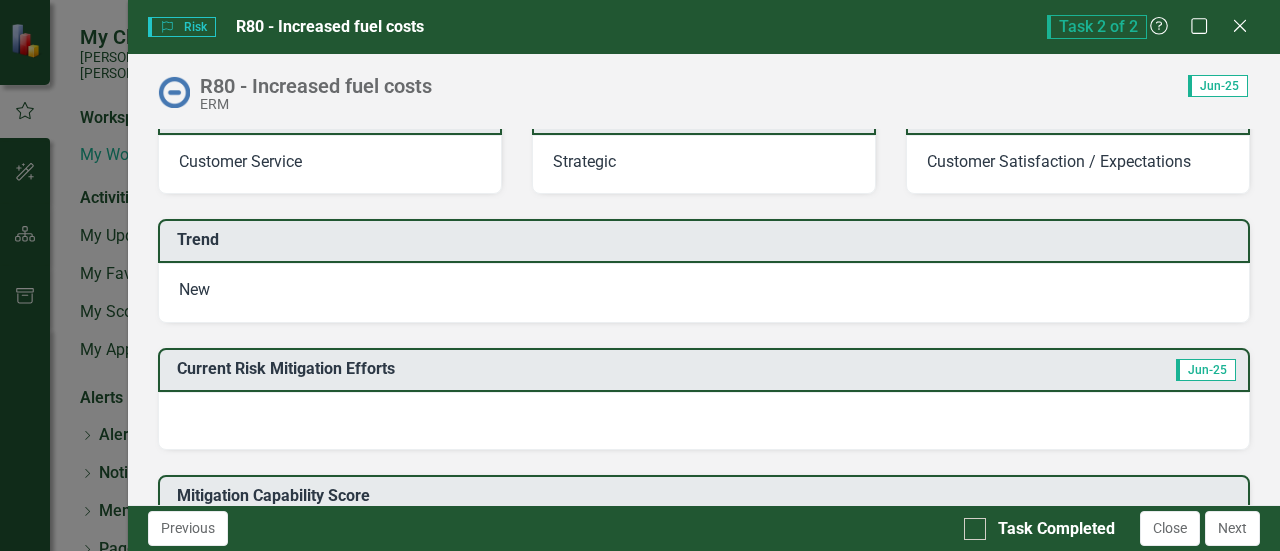 scroll, scrollTop: 400, scrollLeft: 0, axis: vertical 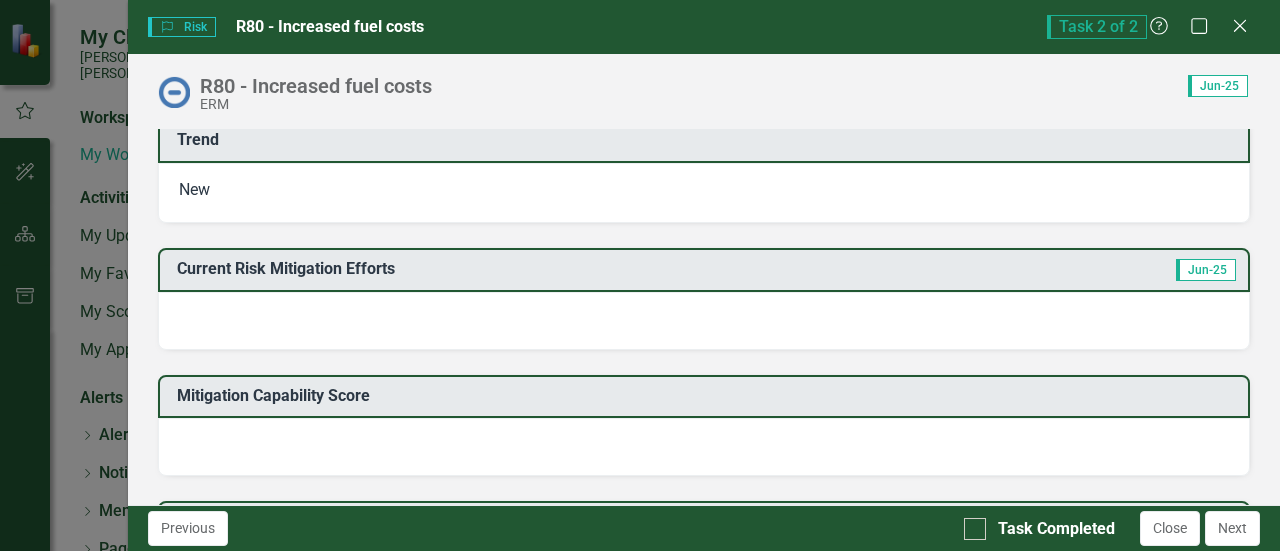 click at bounding box center (704, 321) 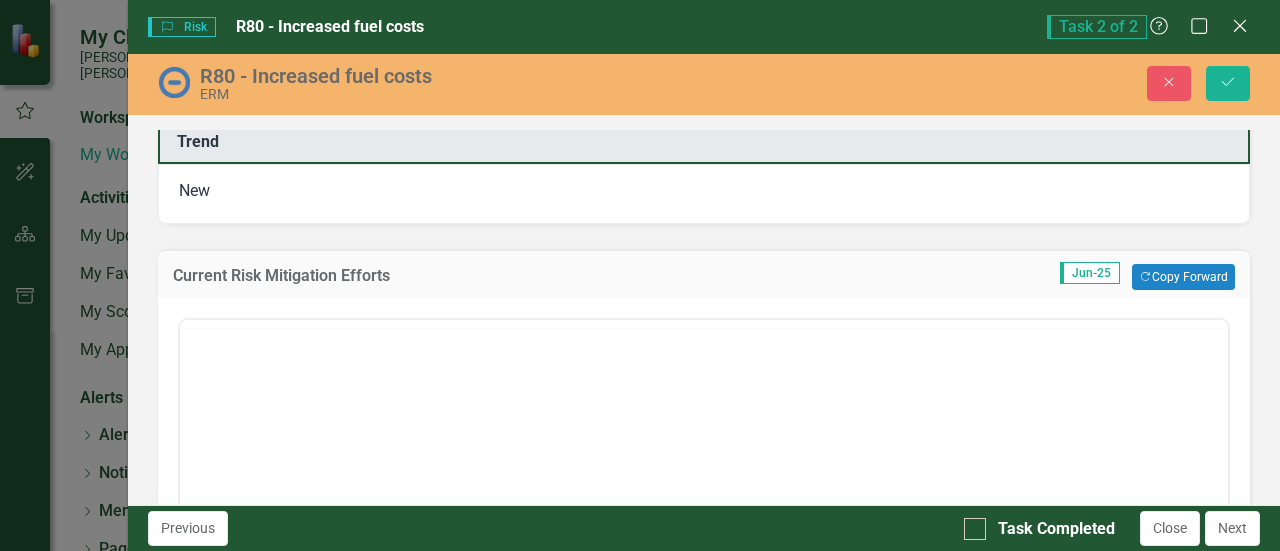 scroll, scrollTop: 0, scrollLeft: 0, axis: both 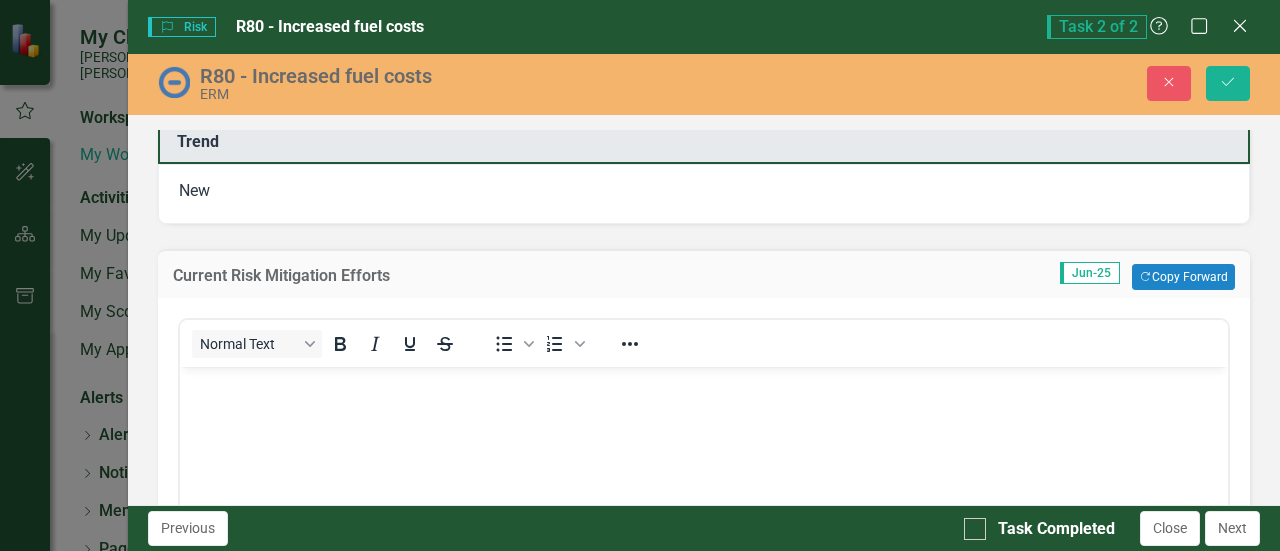click at bounding box center [704, 517] 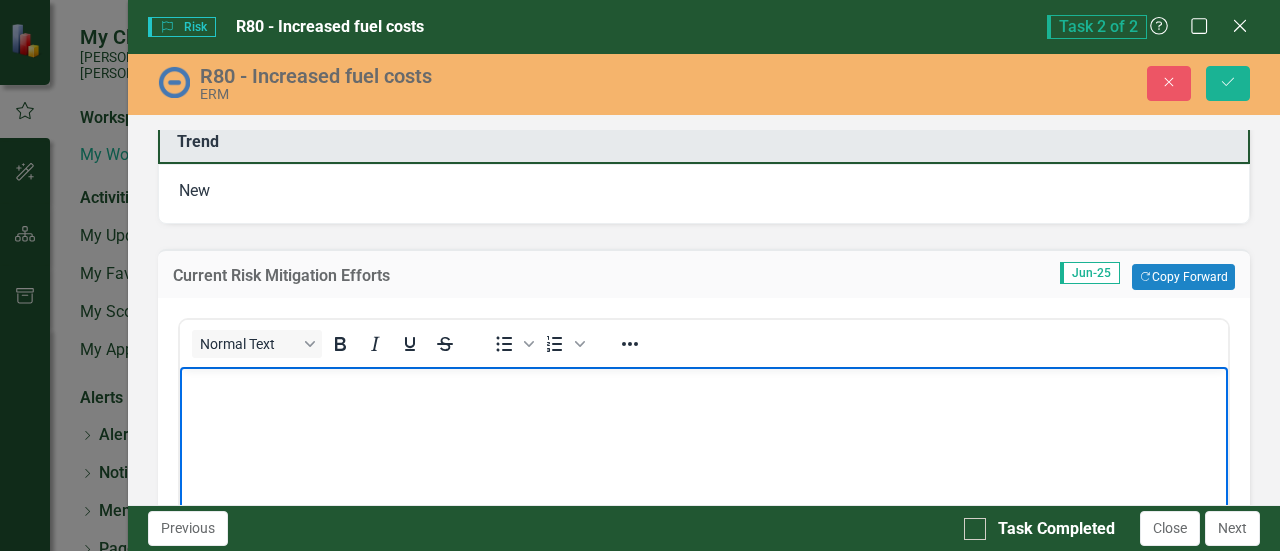 type 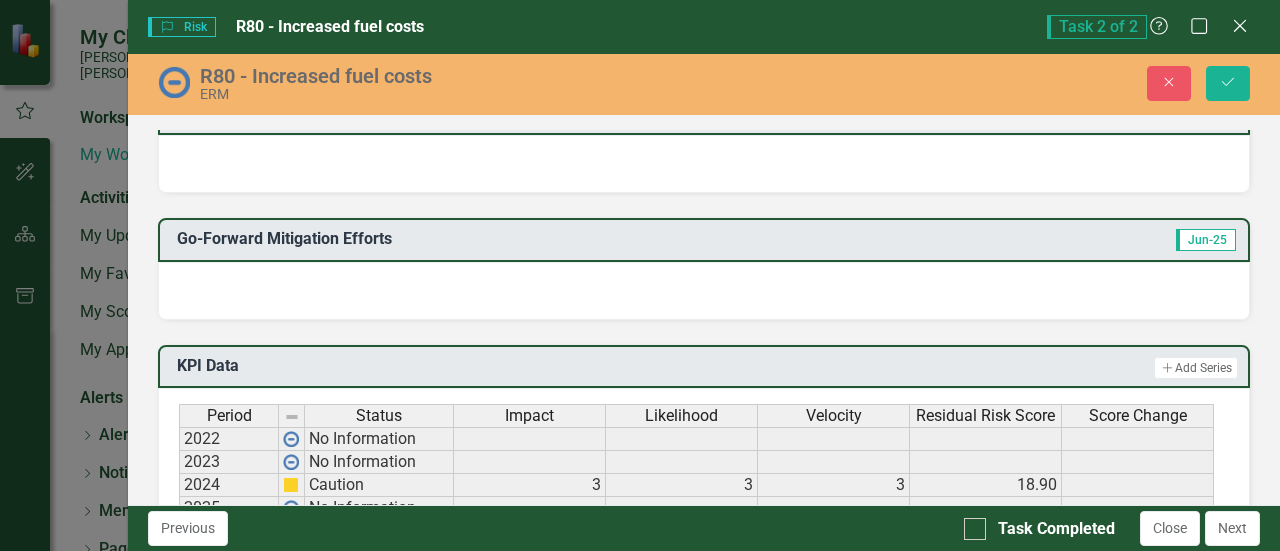 scroll, scrollTop: 1300, scrollLeft: 0, axis: vertical 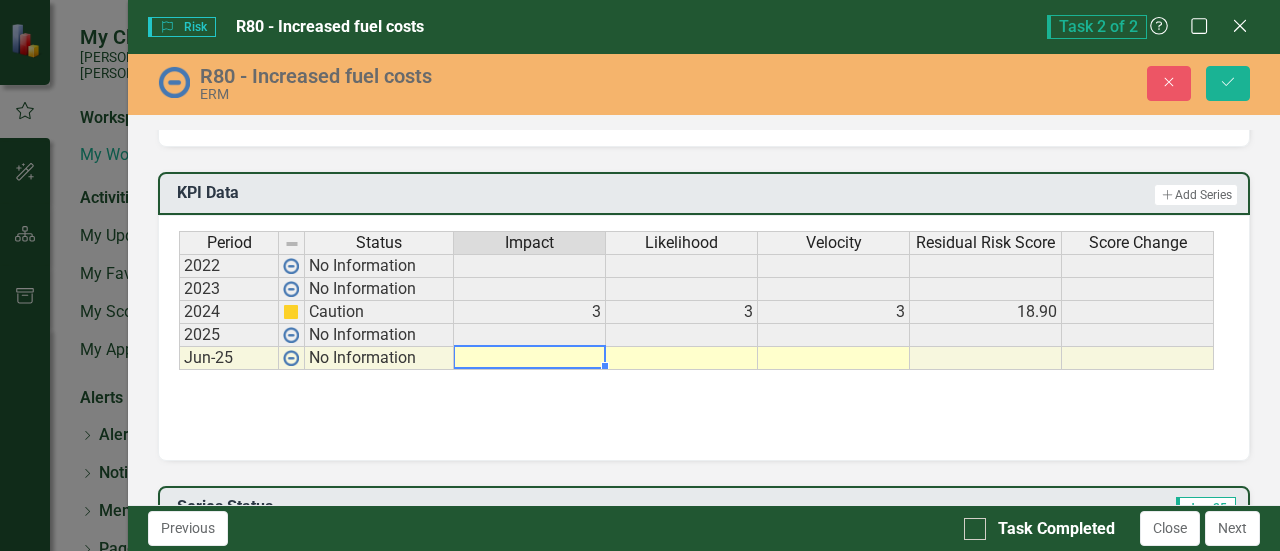 click at bounding box center [530, 358] 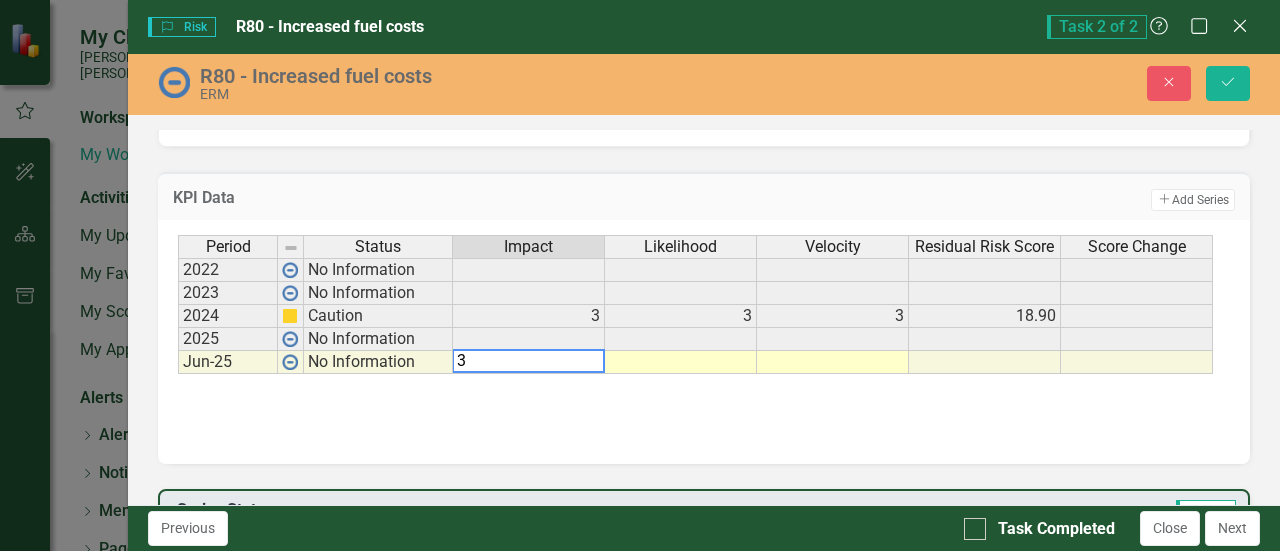 type on "3" 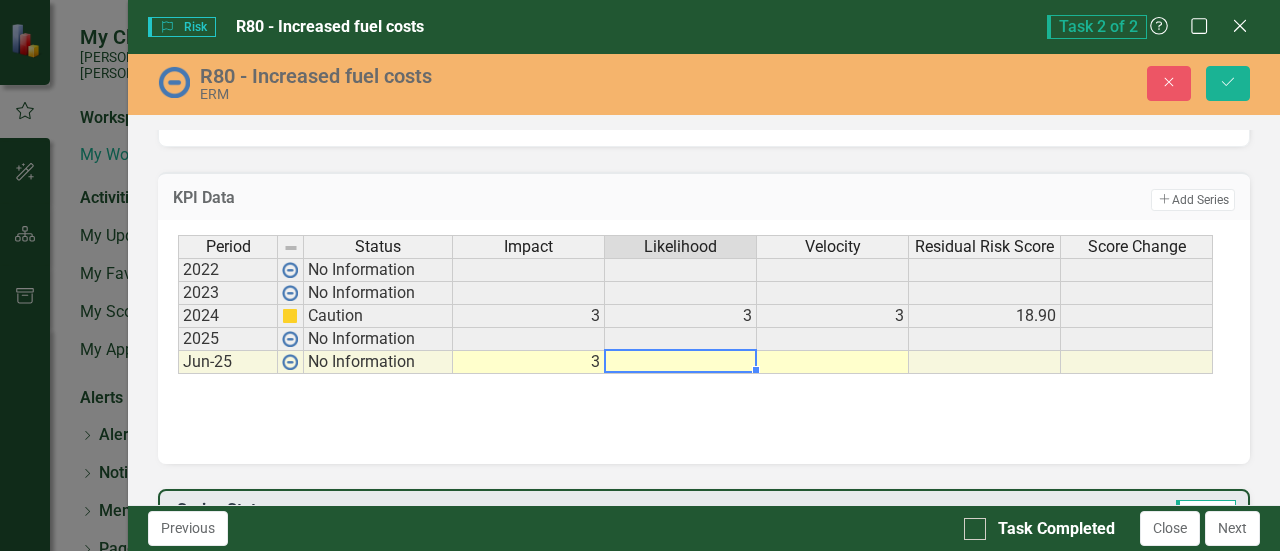 click at bounding box center [681, 362] 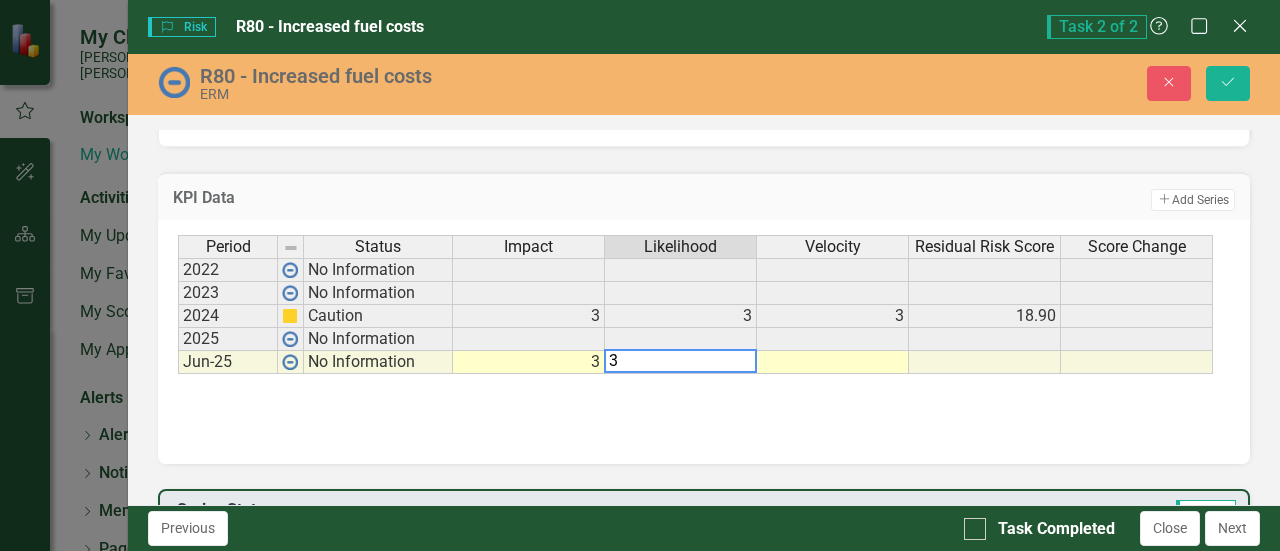type on "3" 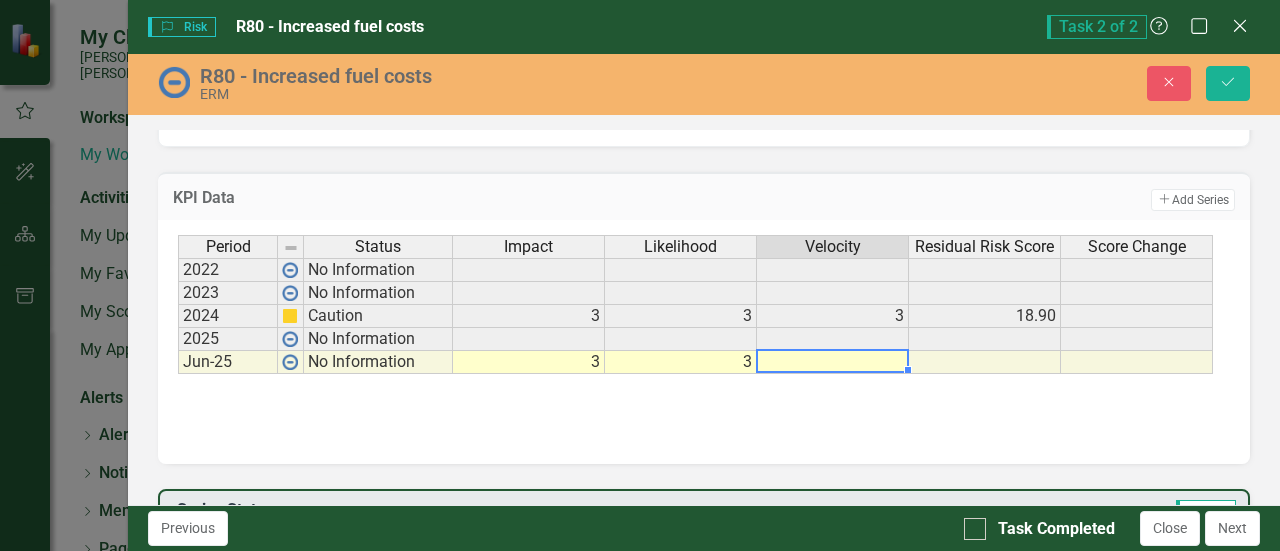 click at bounding box center [833, 362] 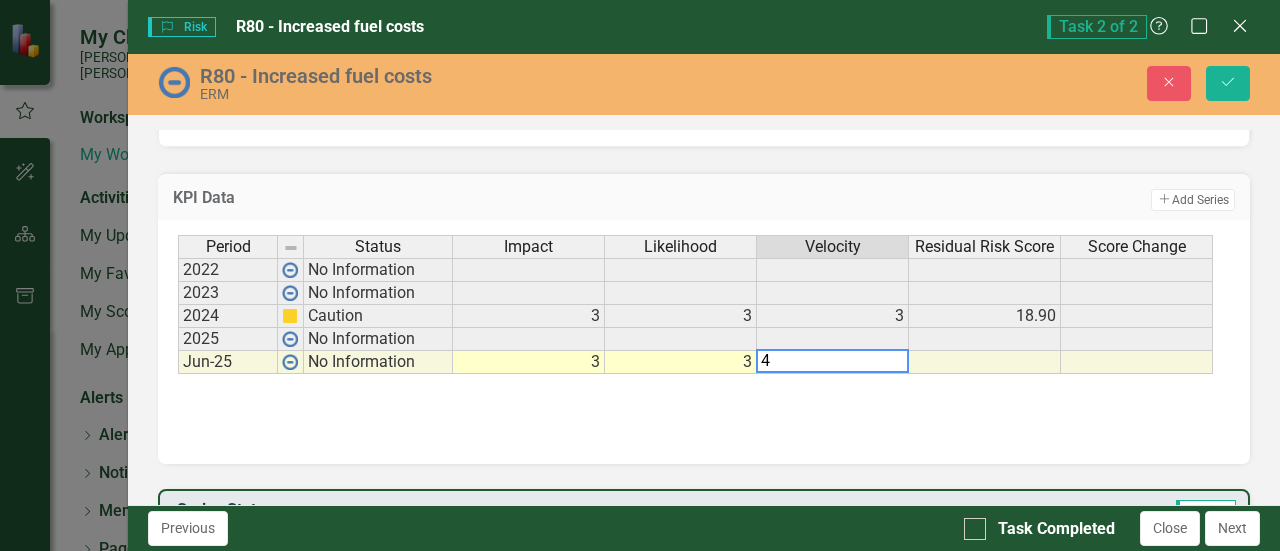 type on "4" 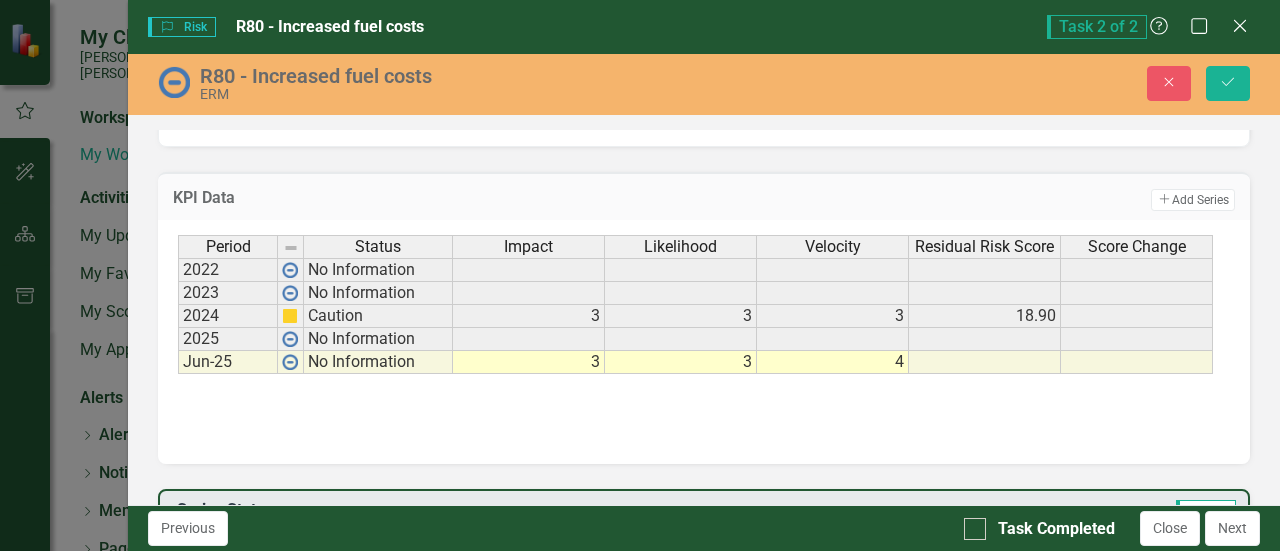 click on "Period Status Impact Likelihood Velocity Residual Risk Score Score Change 2022 No Information 2023 No Information 2024 Caution 3 3 3 18.90 2025 No Information Jun-25 No Information 3 3 4 Period Status Impact Likelihood Velocity Residual Risk Score Score Change Period Status 2022 No Information 2023 No Information 2024 Caution 2025 No Information Jun-25 No Information Period Status 4" at bounding box center (704, 335) 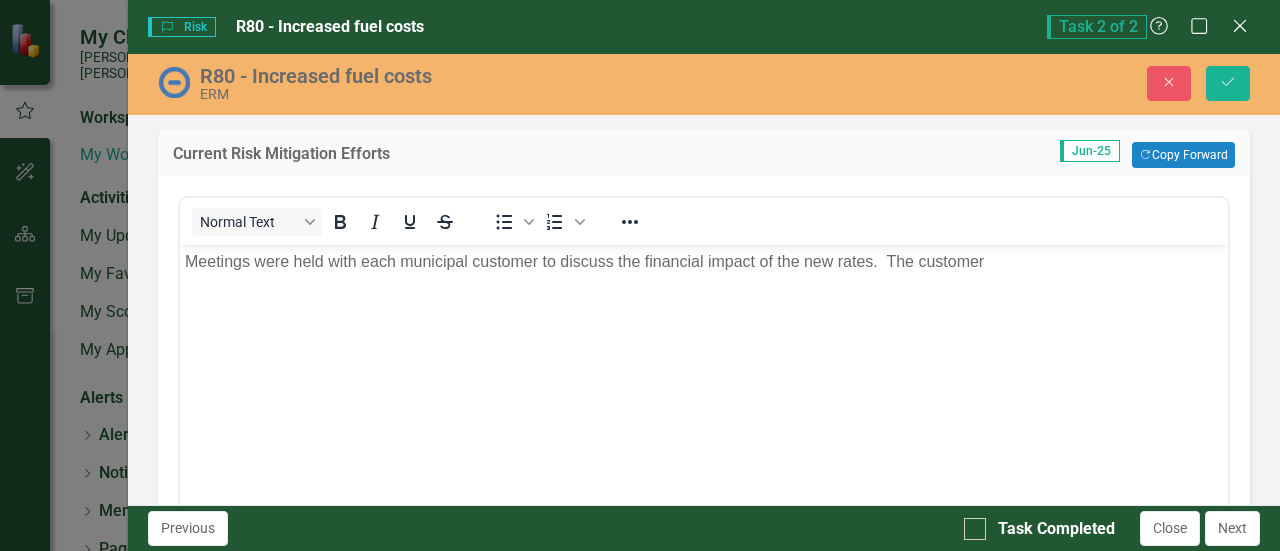 scroll, scrollTop: 462, scrollLeft: 0, axis: vertical 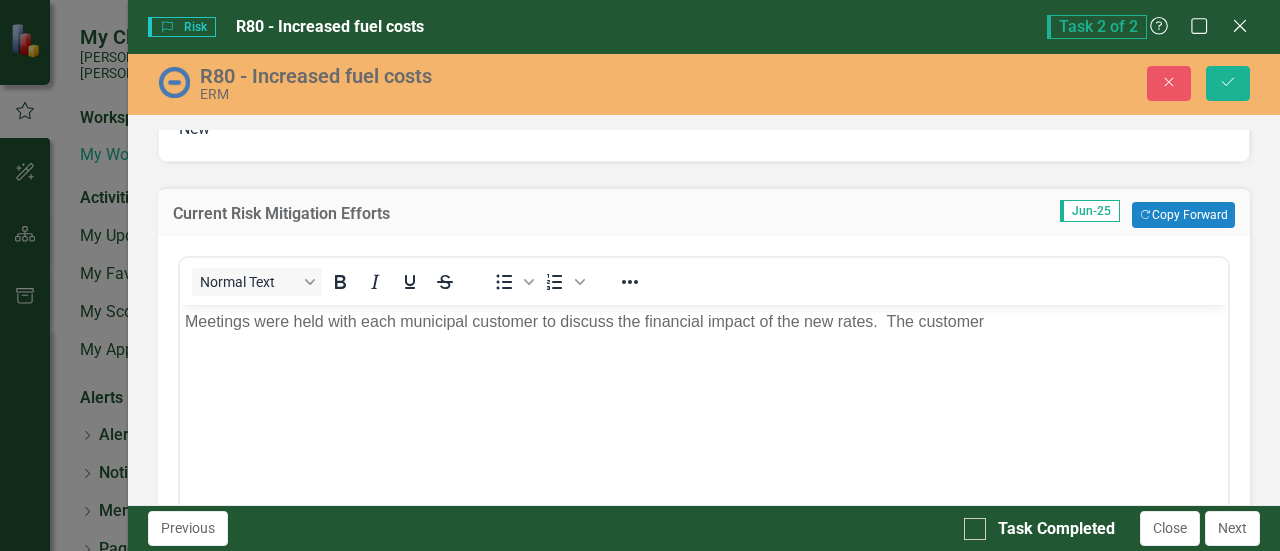 click on "Meetings were held with each municipal customer to discuss the financial impact of the new rates.  The customer" at bounding box center [704, 322] 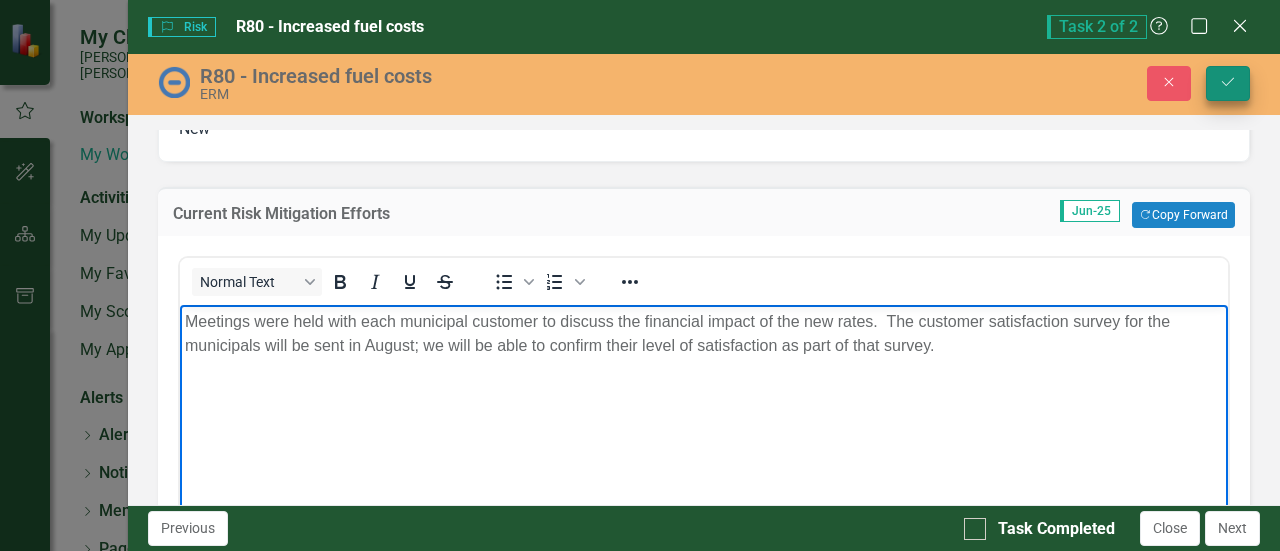 click on "Save" 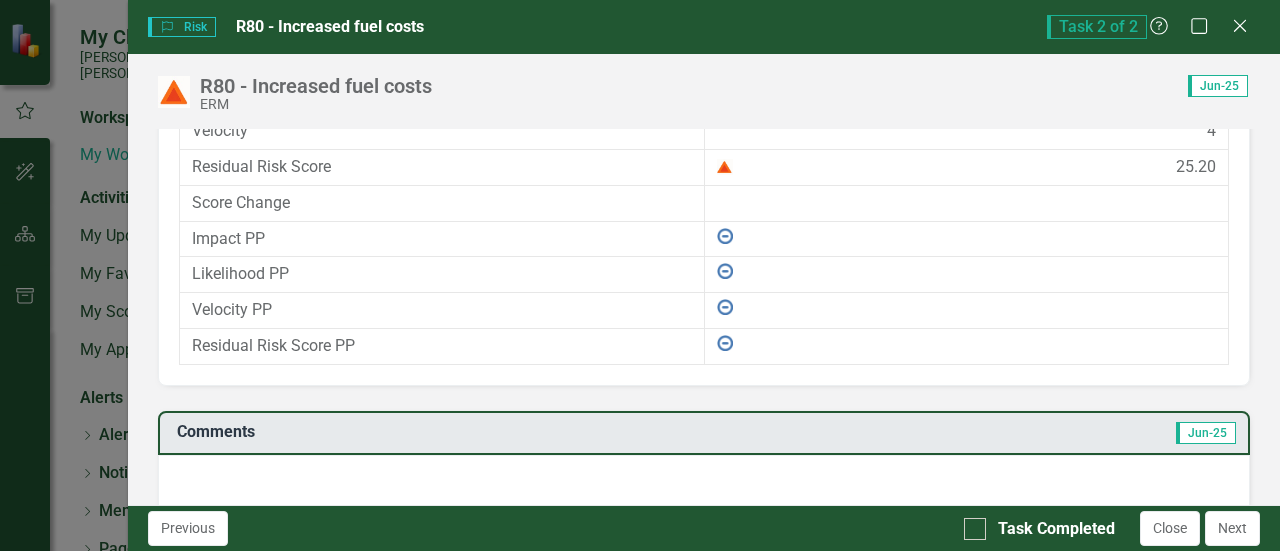 scroll, scrollTop: 1439, scrollLeft: 0, axis: vertical 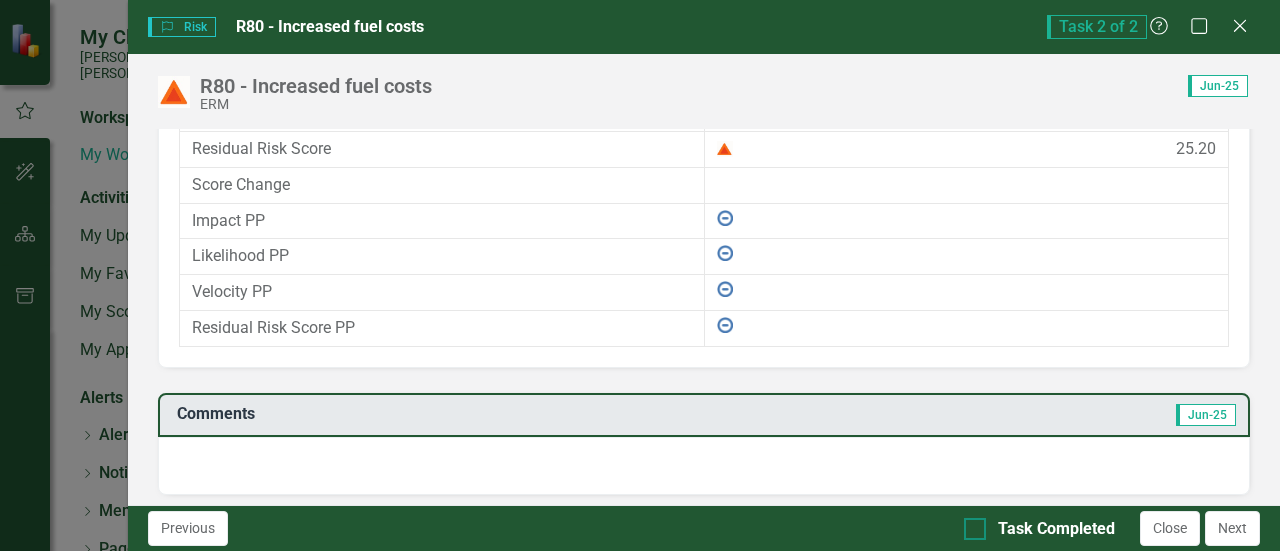 click at bounding box center (975, 529) 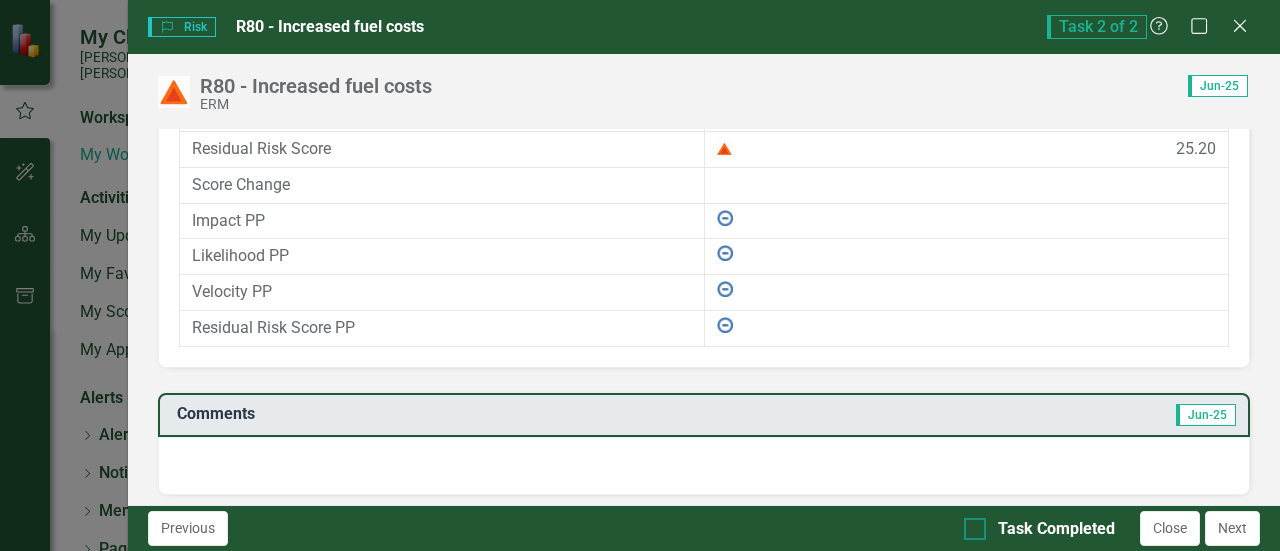 checkbox on "true" 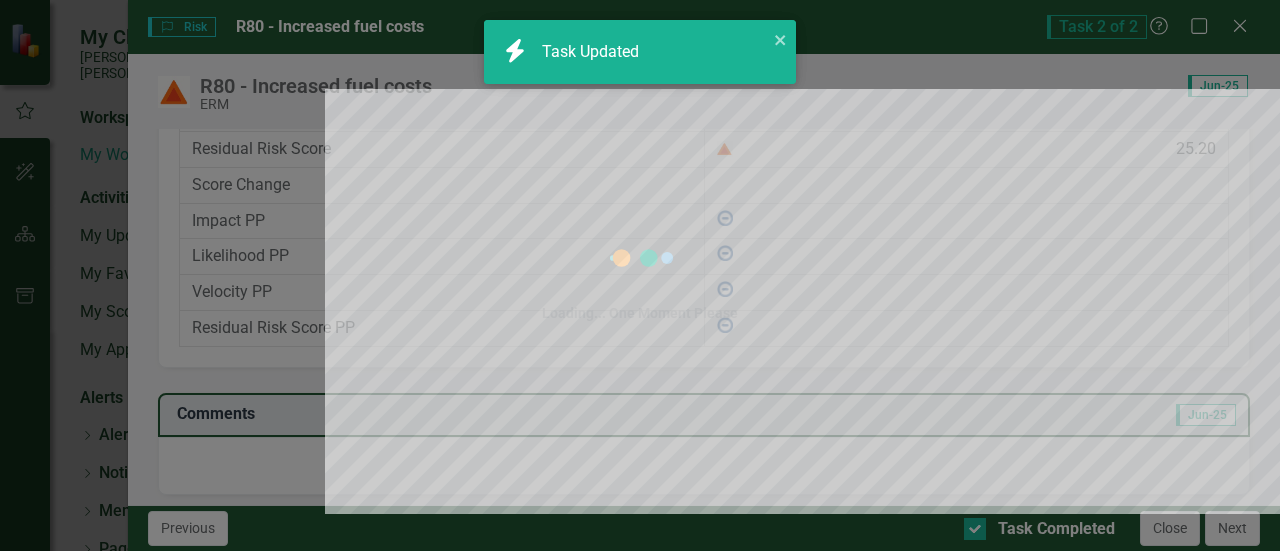 checkbox on "true" 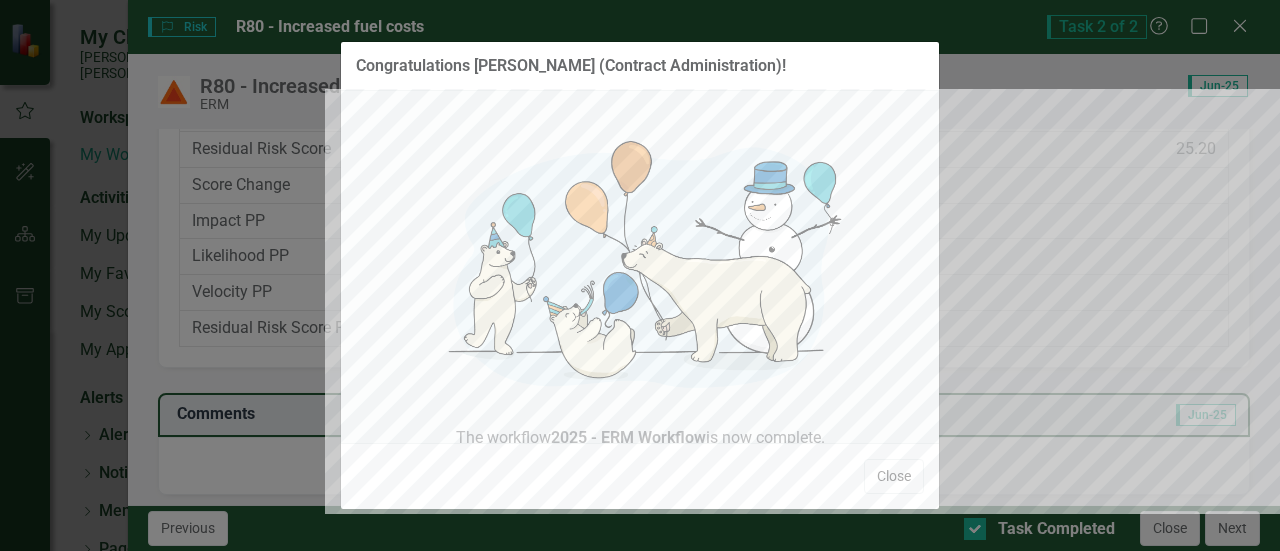 click on "Close" at bounding box center (894, 476) 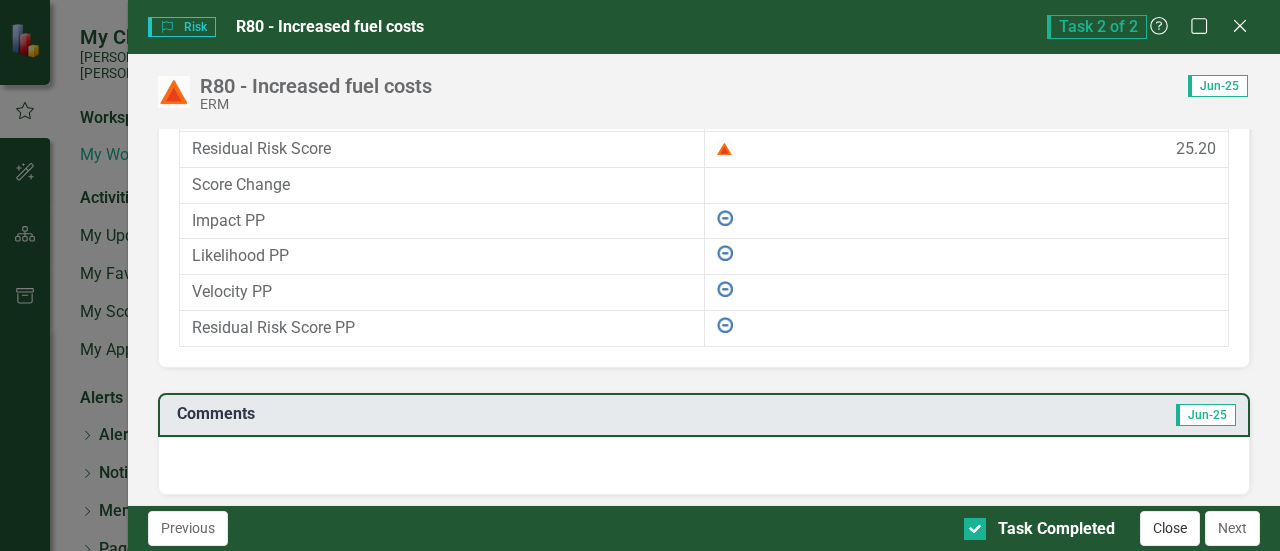 click on "Close" at bounding box center [1170, 528] 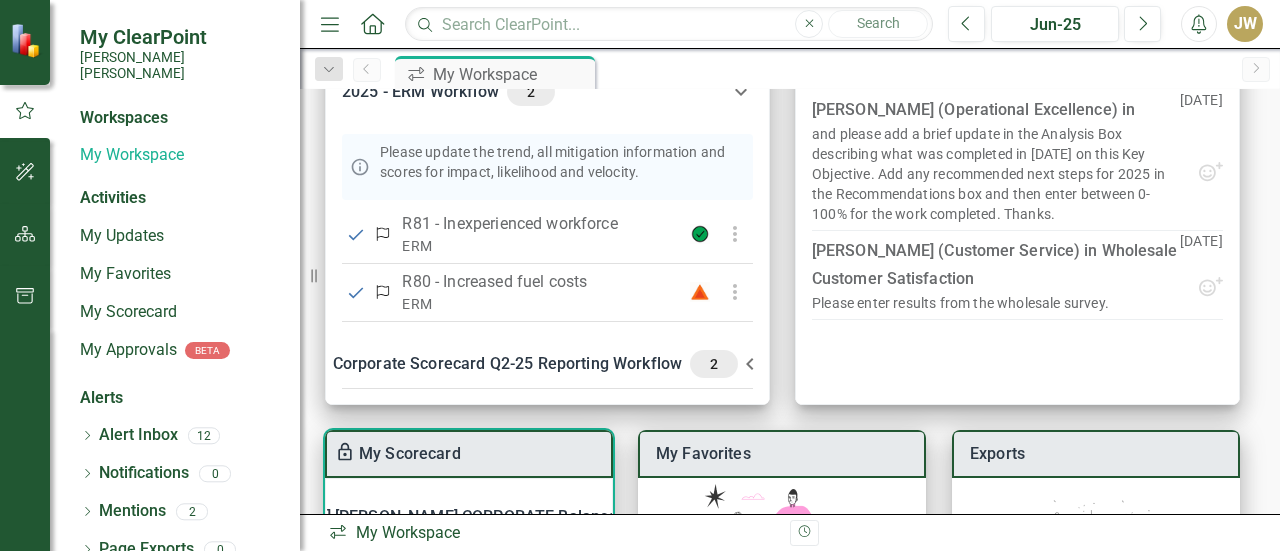 scroll, scrollTop: 26, scrollLeft: 0, axis: vertical 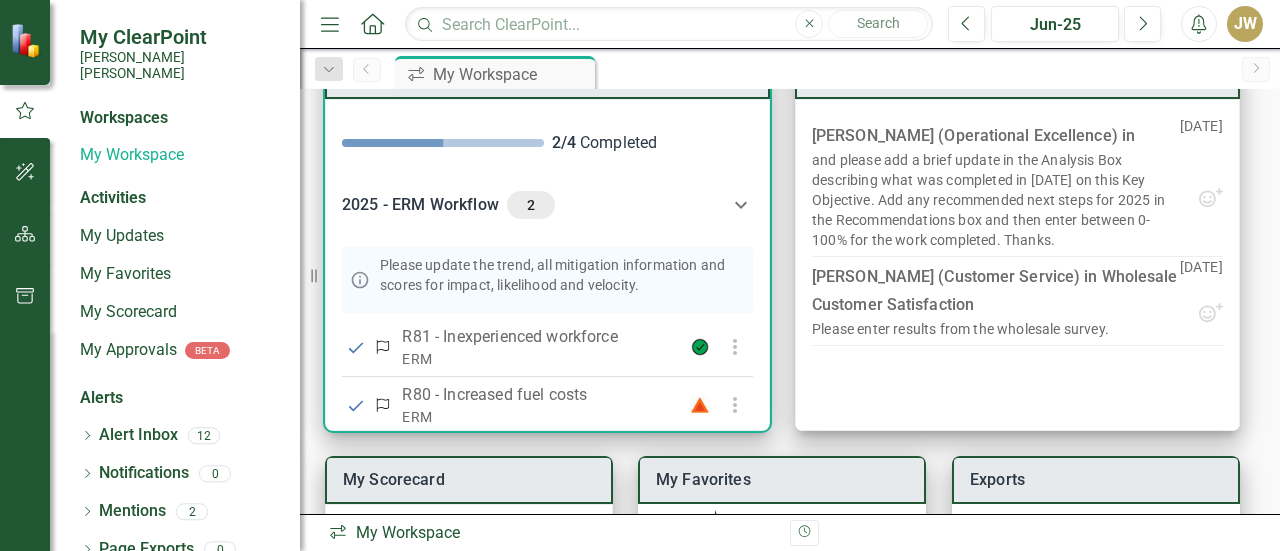 click 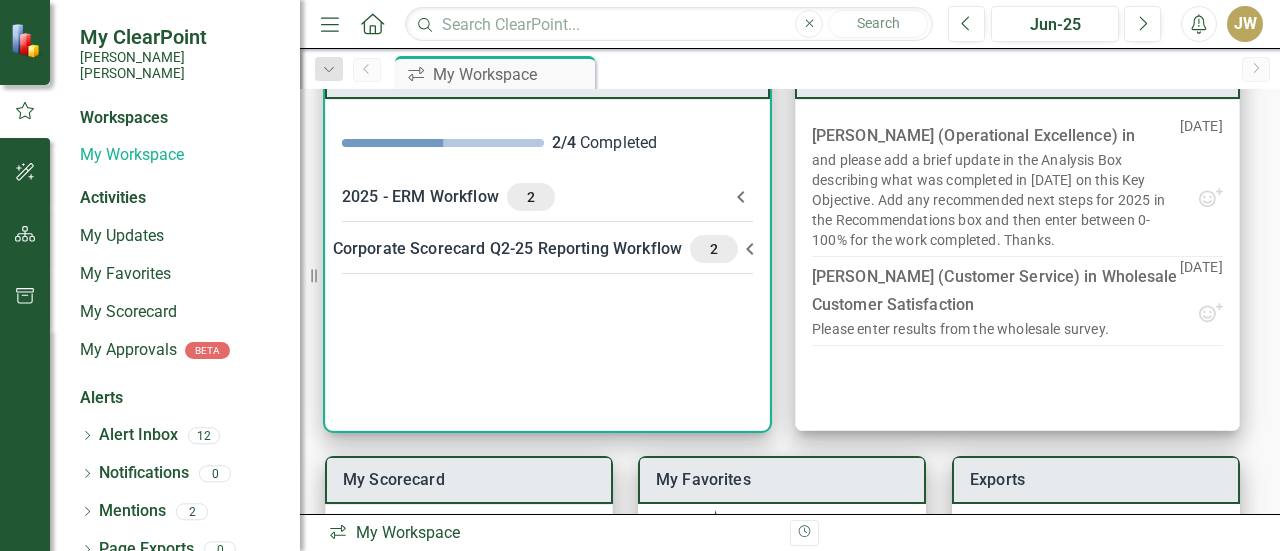 click 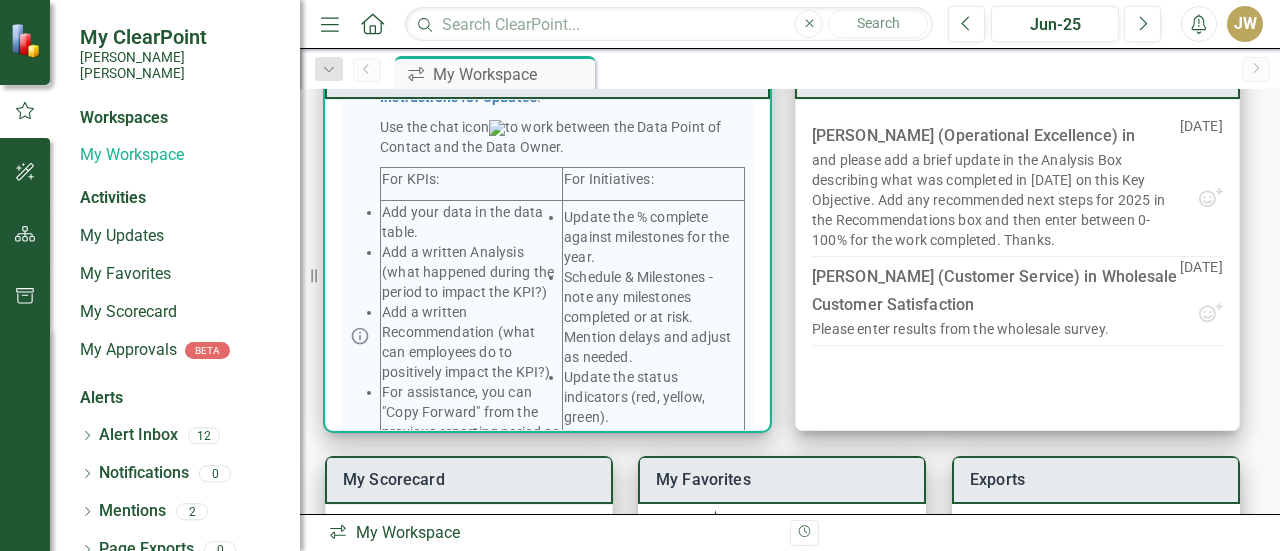 scroll, scrollTop: 700, scrollLeft: 0, axis: vertical 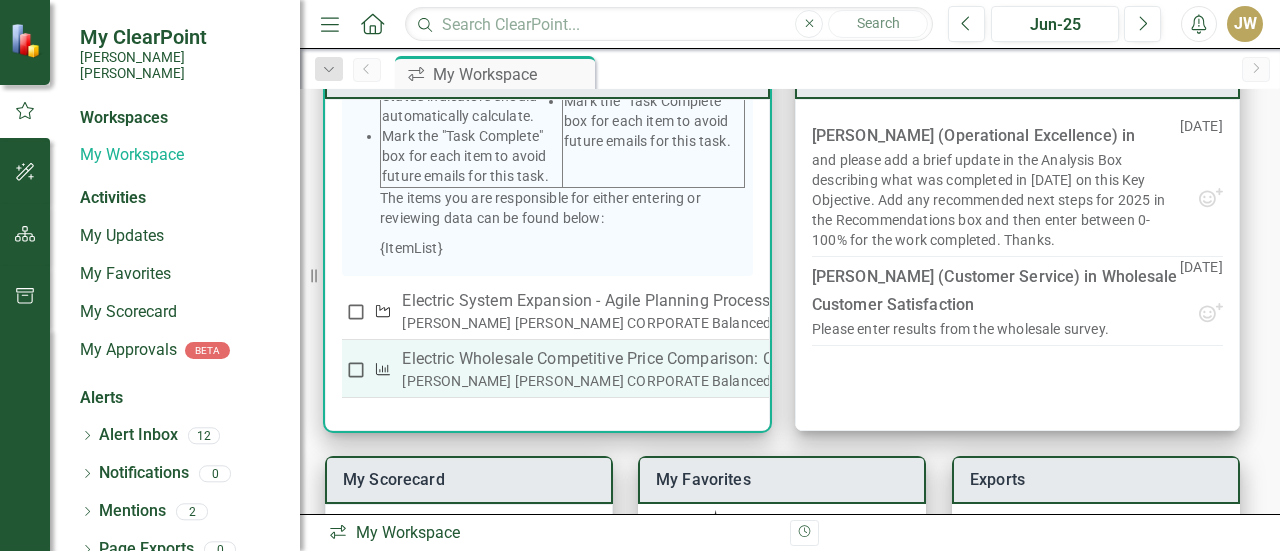 click on "Electric Wholesale Competitive Price Comparison: Central; Municipalities (Avg.)" at bounding box center [685, 359] 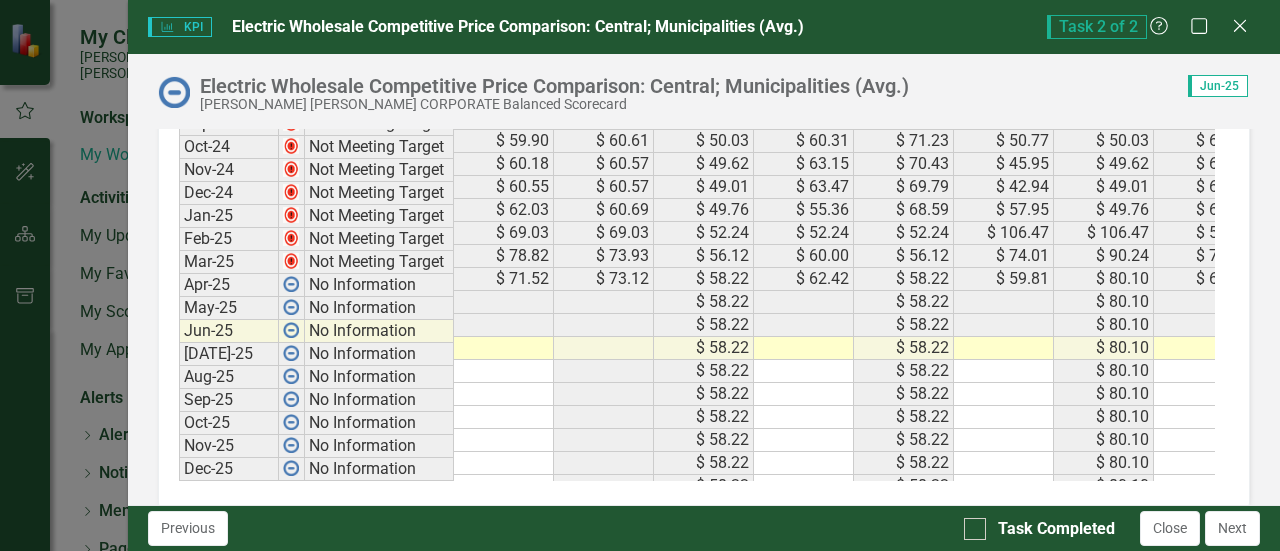 scroll, scrollTop: 1418, scrollLeft: 0, axis: vertical 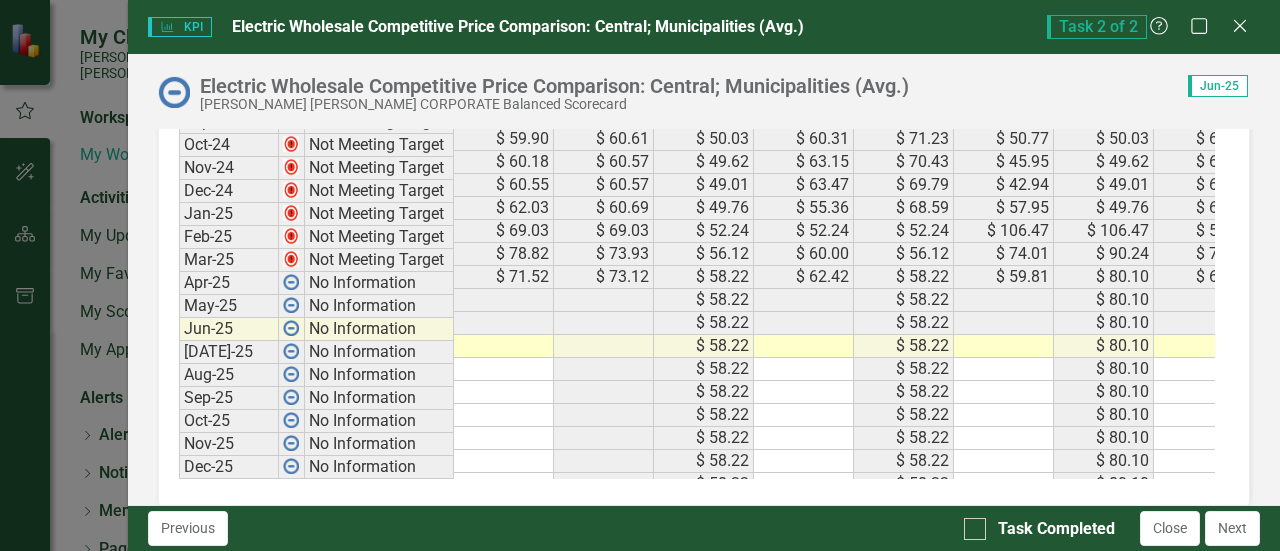 click on "Close" at bounding box center [1170, 528] 